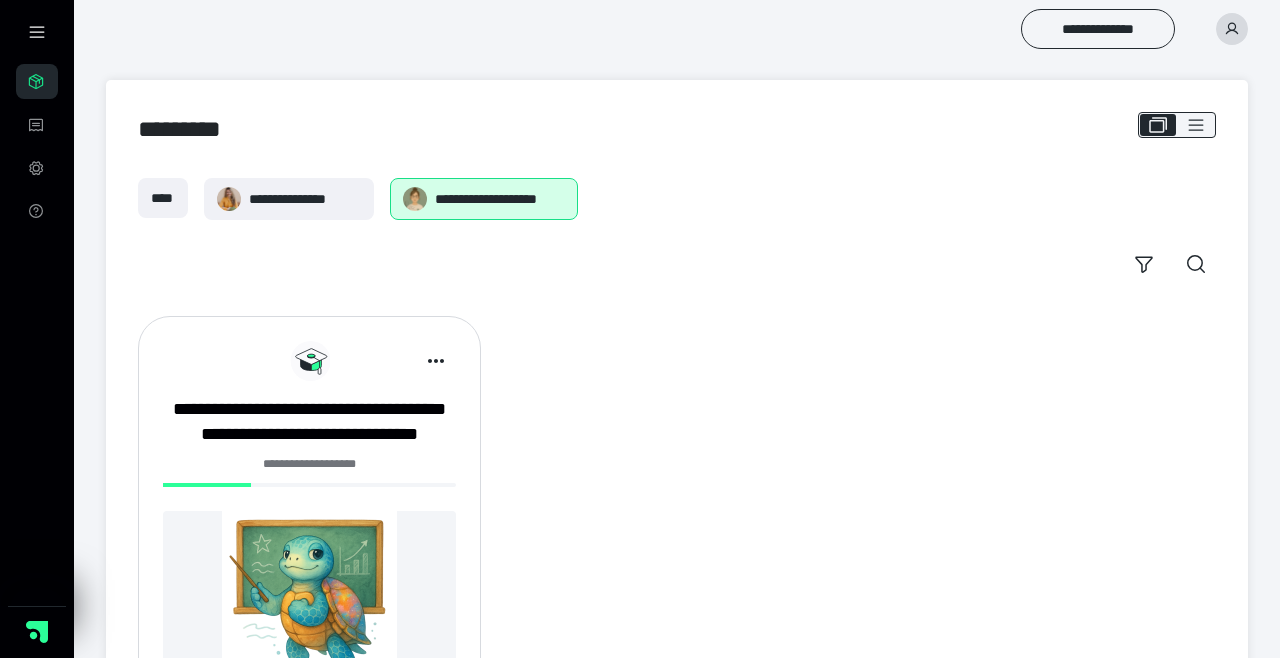 scroll, scrollTop: 0, scrollLeft: 0, axis: both 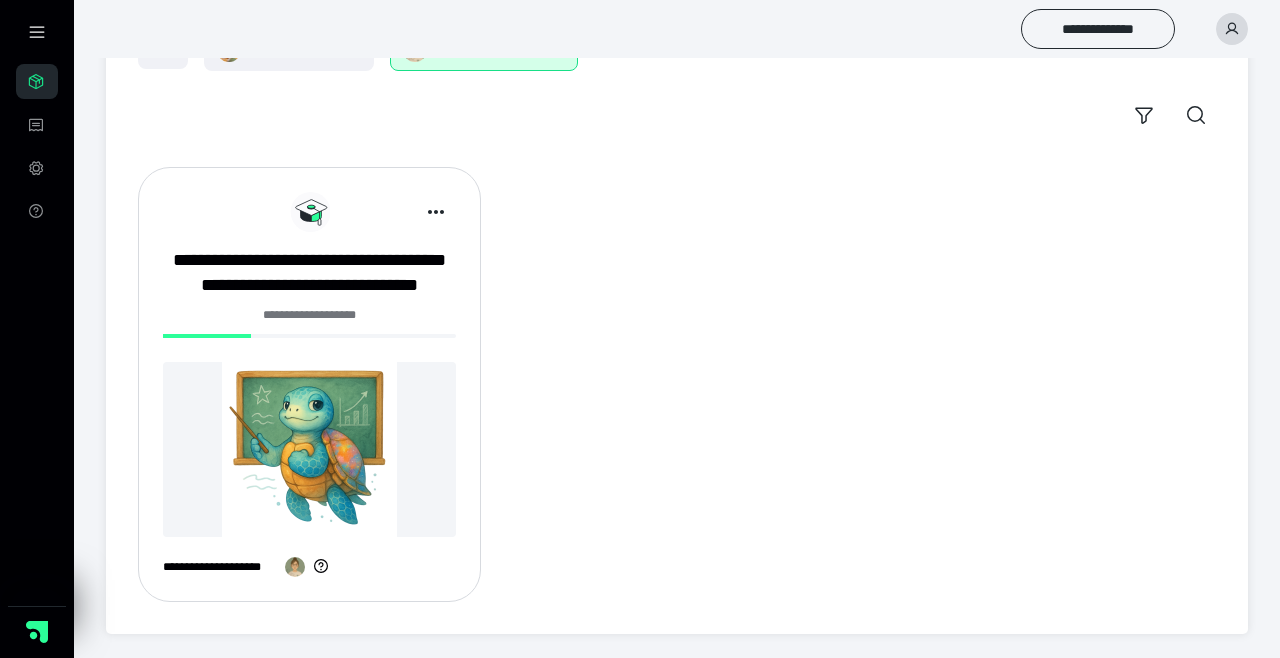 click at bounding box center (309, 449) 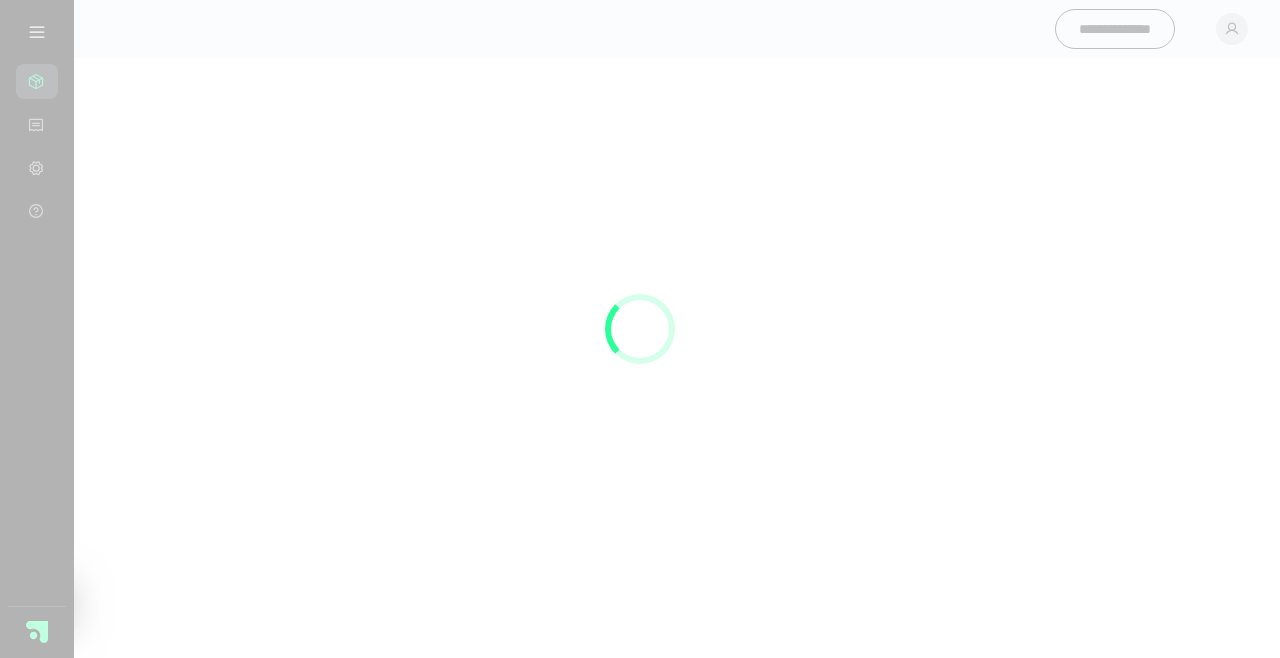 scroll, scrollTop: 0, scrollLeft: 0, axis: both 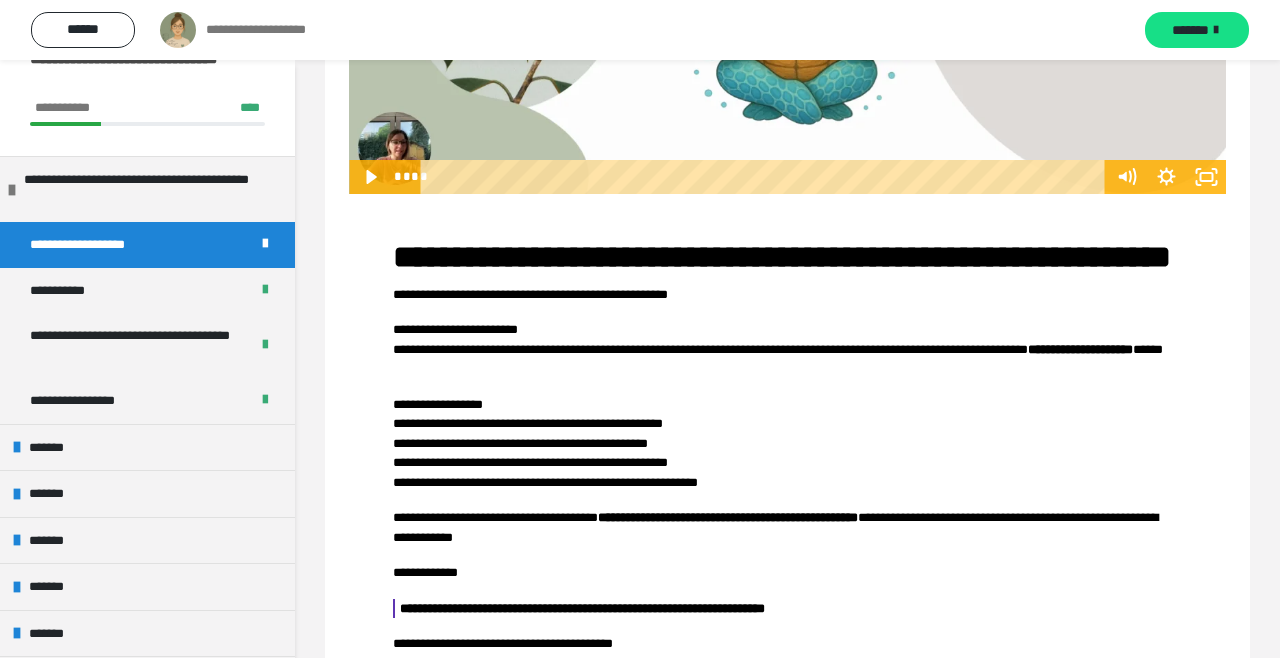click on "*******" at bounding box center (147, 447) 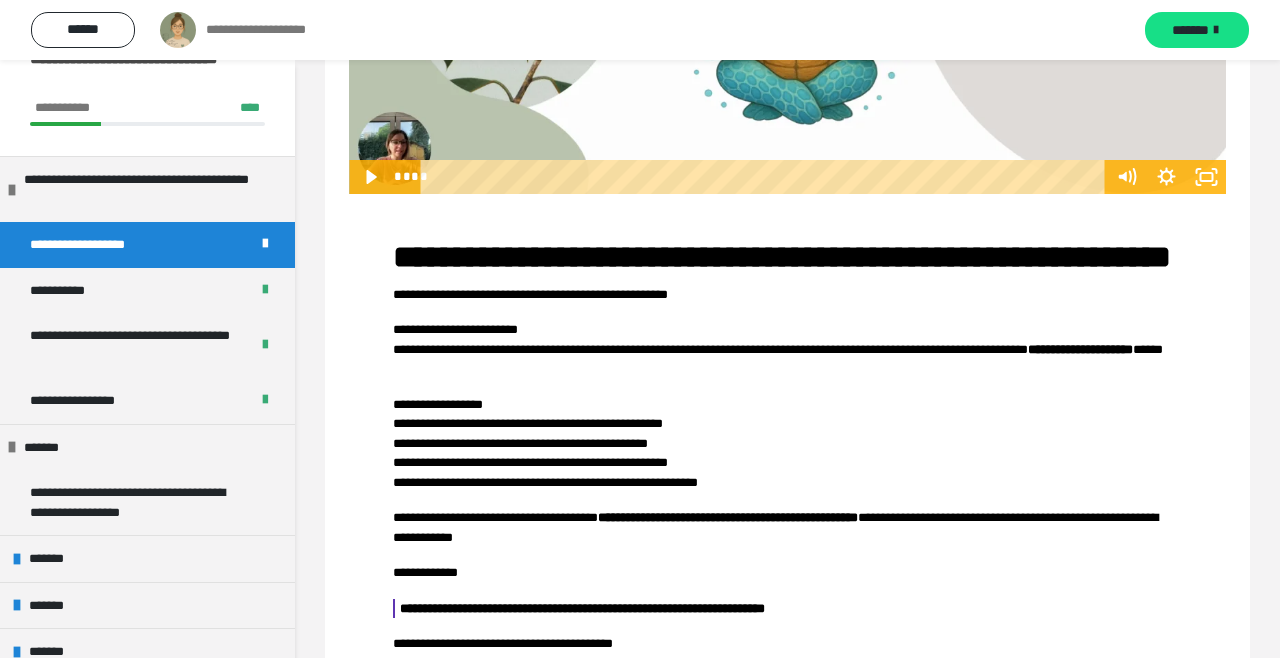 click on "**********" at bounding box center (139, 502) 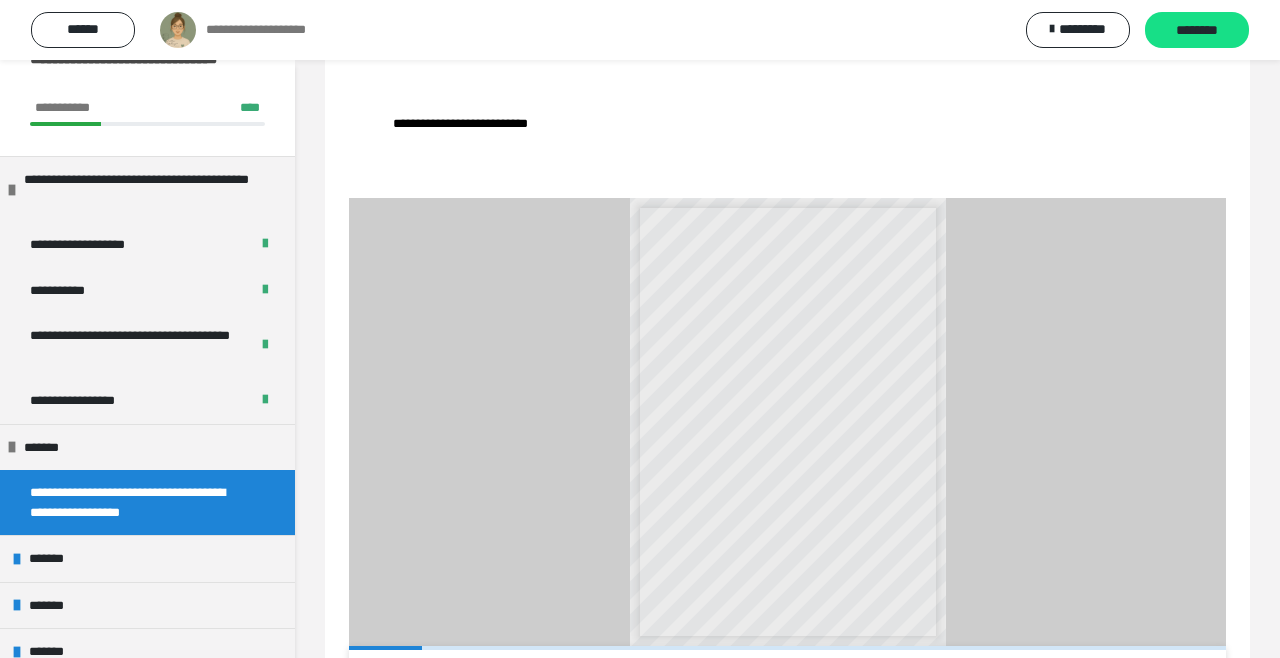 click on "*******" at bounding box center [147, 558] 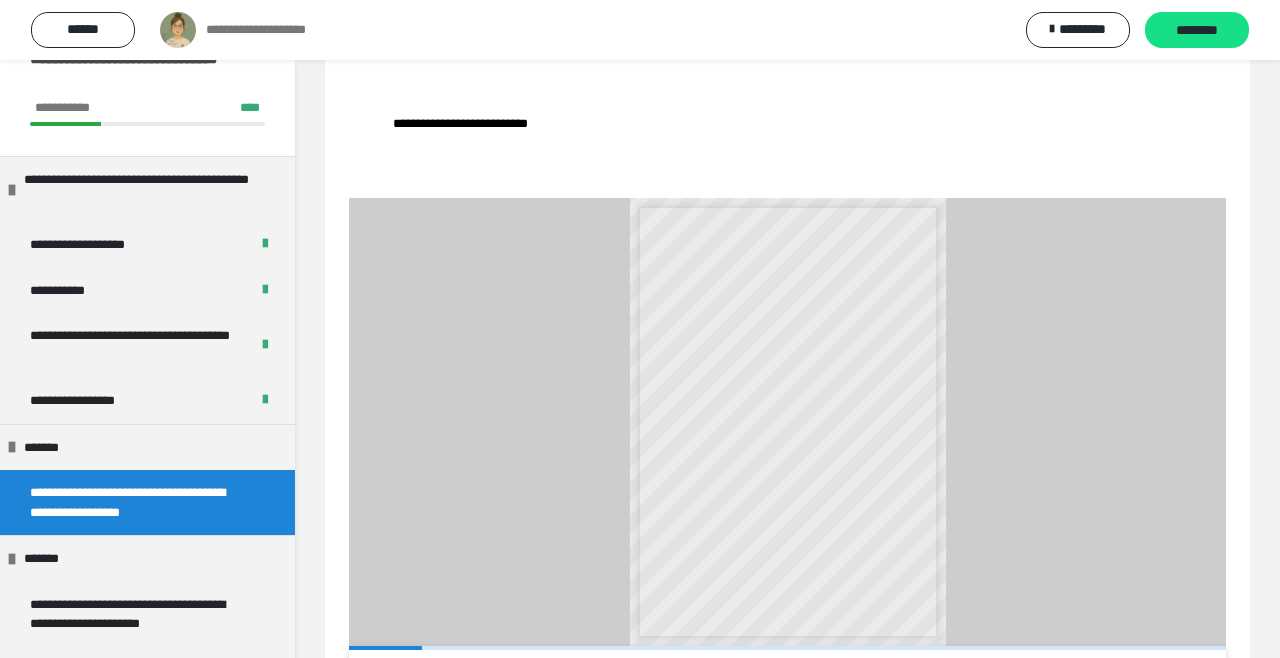 click on "**********" at bounding box center (139, 624) 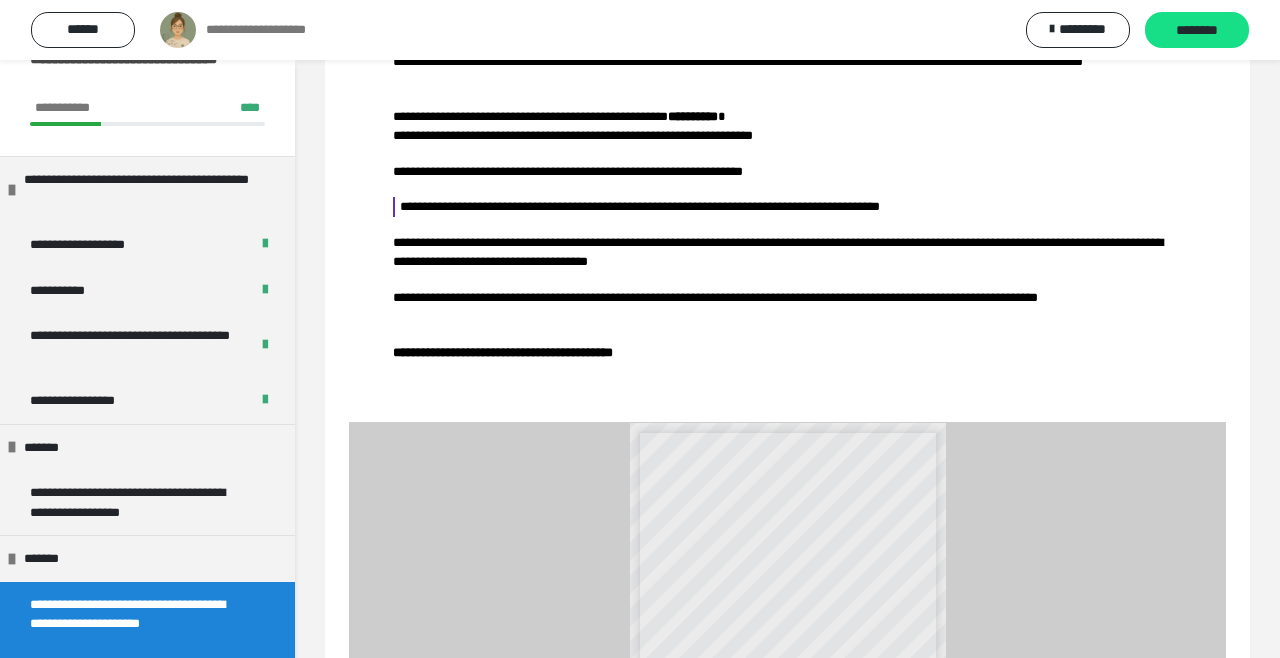 scroll, scrollTop: 955, scrollLeft: 0, axis: vertical 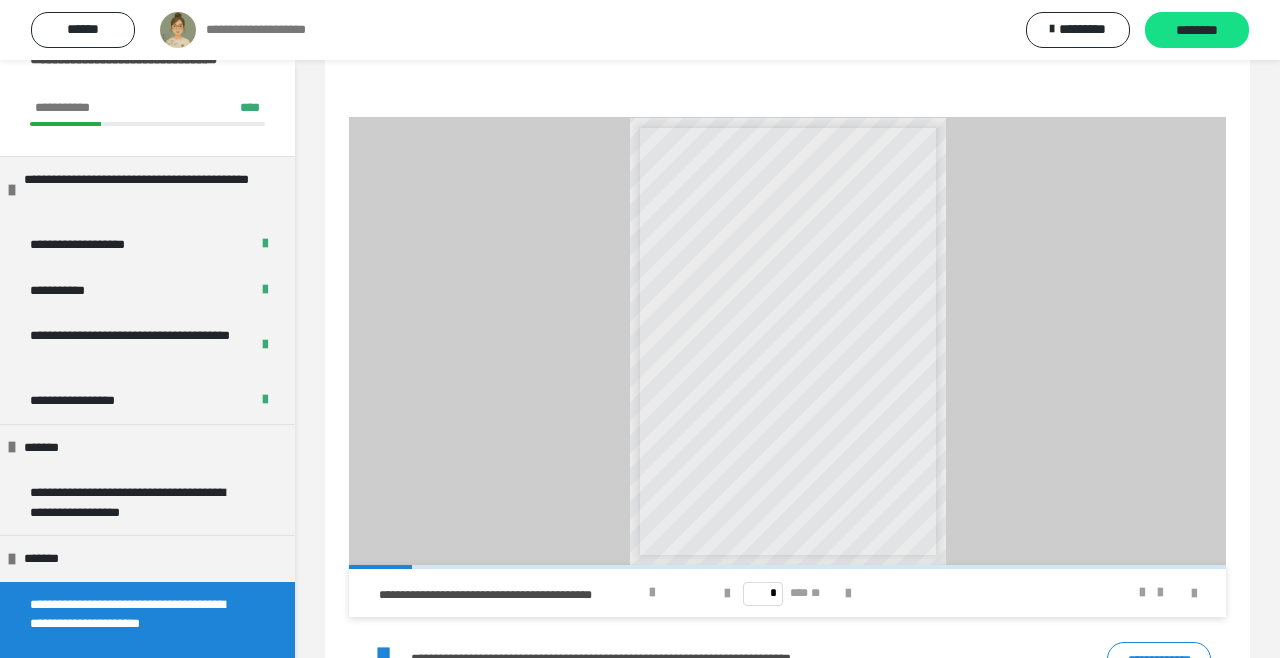 click on "*******" at bounding box center [147, 689] 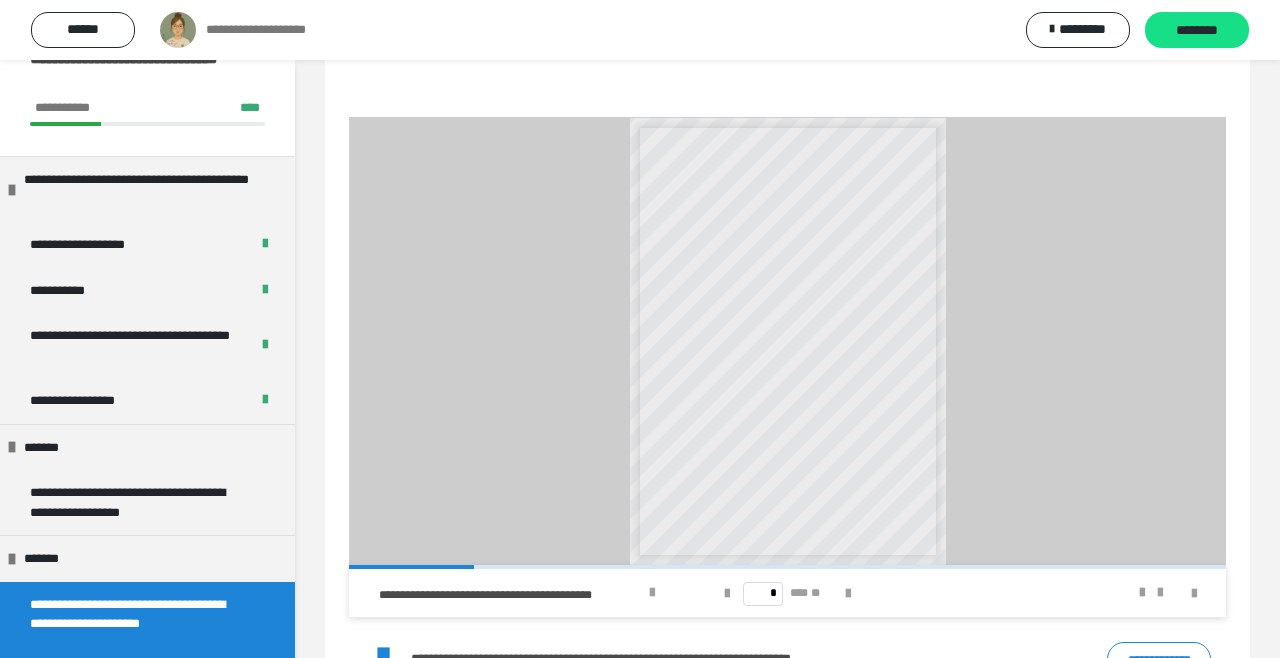 click on "**********" at bounding box center (139, 624) 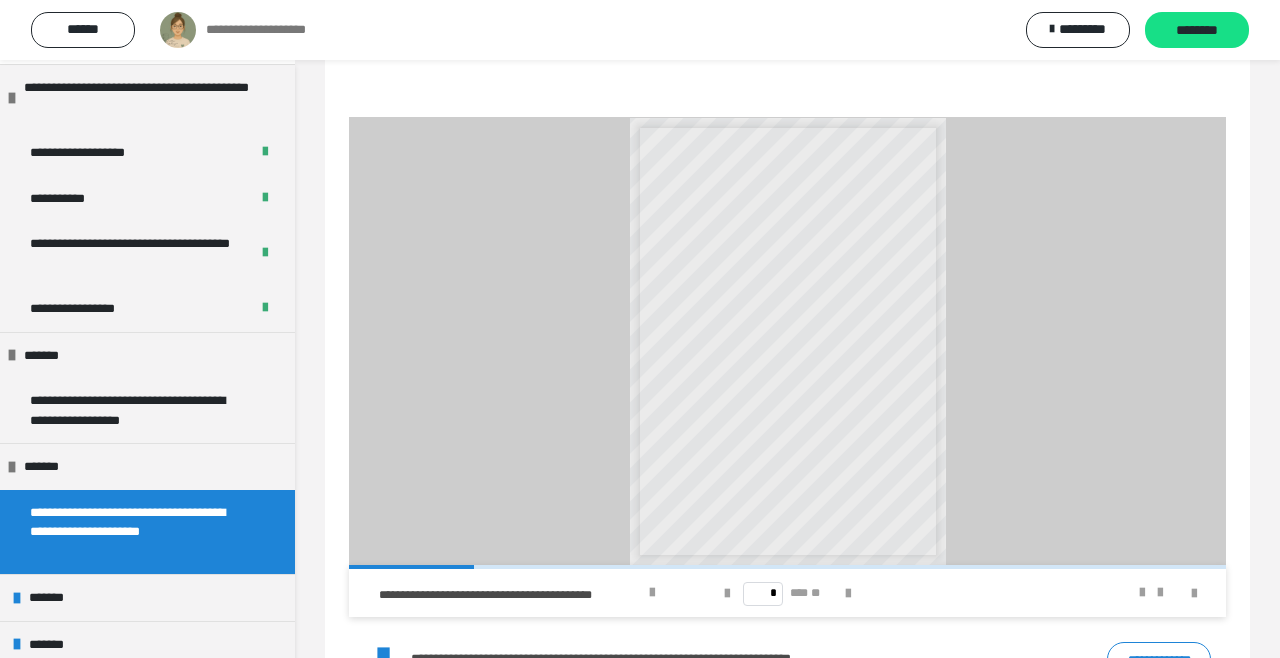 scroll, scrollTop: 210, scrollLeft: 0, axis: vertical 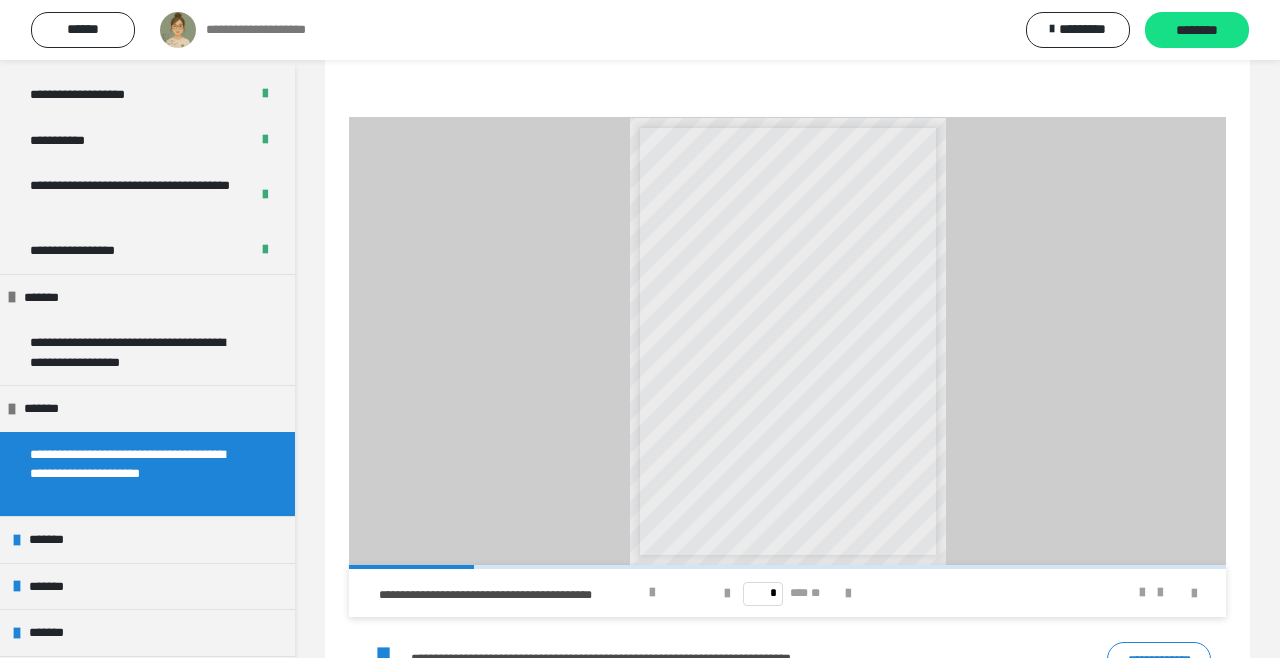 click on "*******" at bounding box center (54, 540) 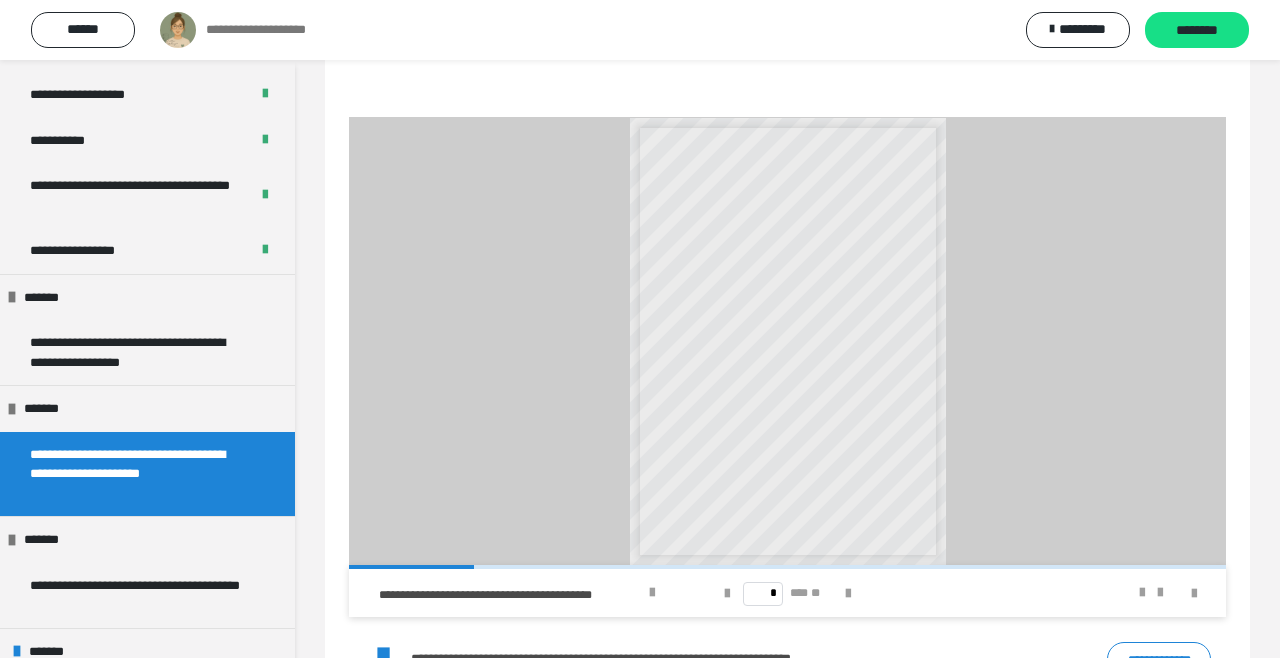 click on "**********" at bounding box center (139, 595) 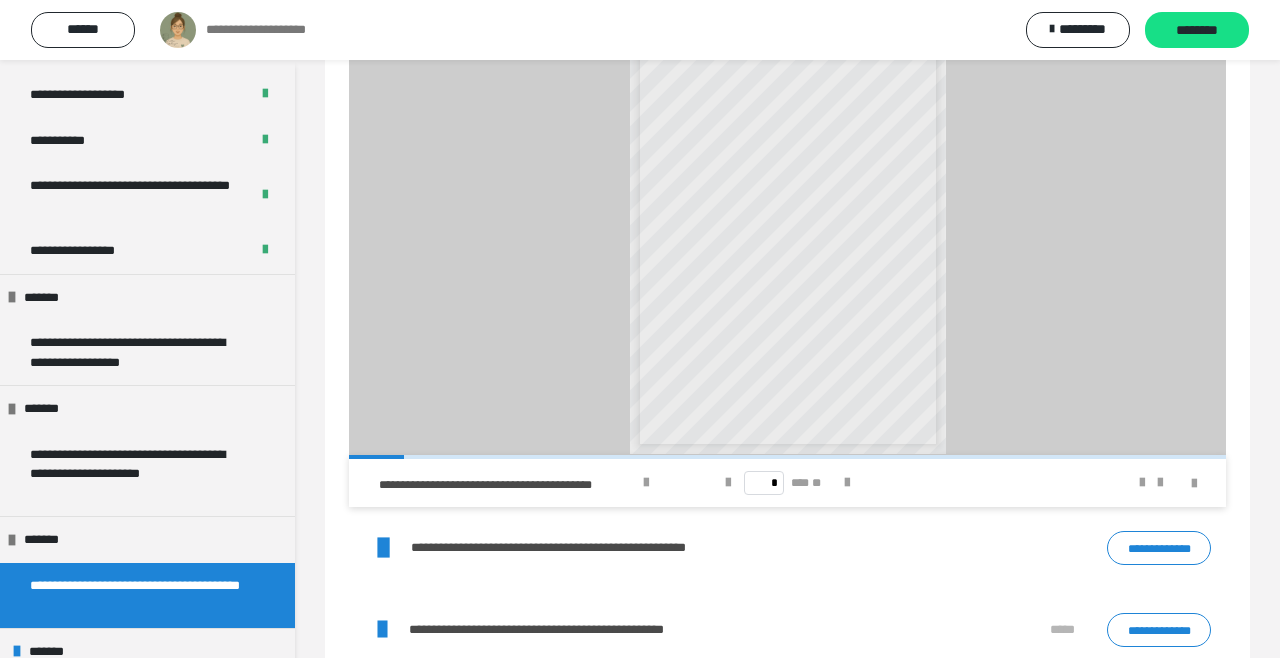 click at bounding box center [847, 483] 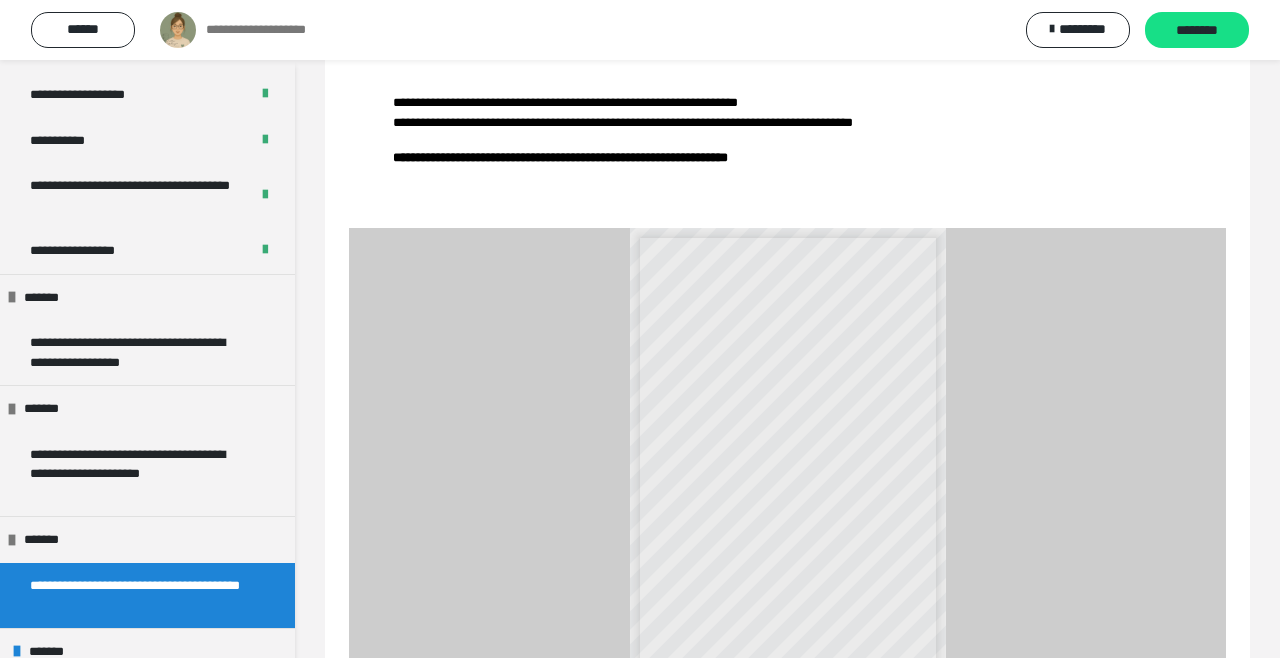 scroll, scrollTop: 1187, scrollLeft: 0, axis: vertical 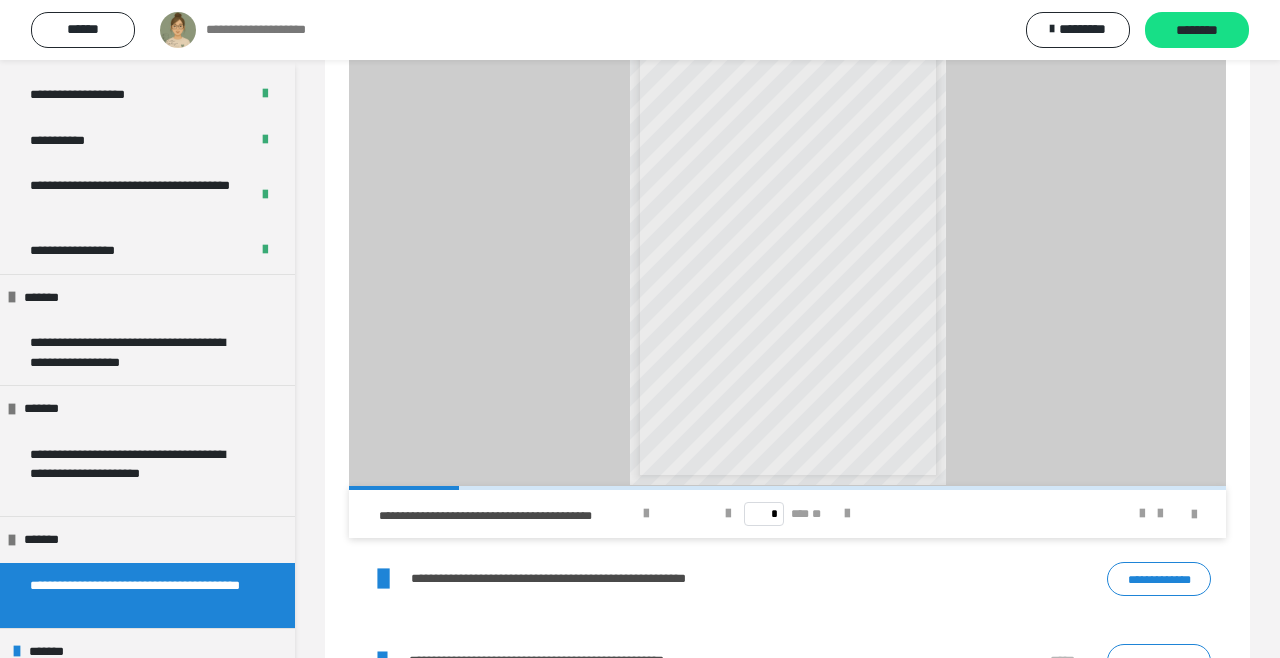 click at bounding box center [381, 661] 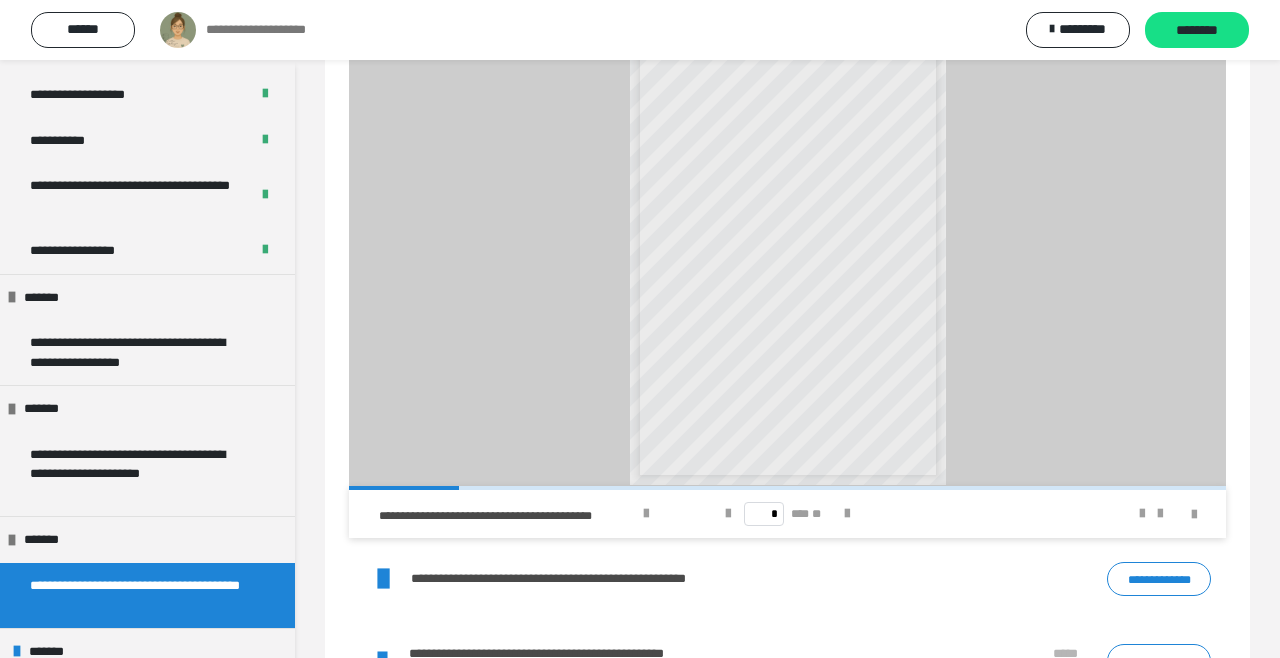 click on "**********" at bounding box center (139, 352) 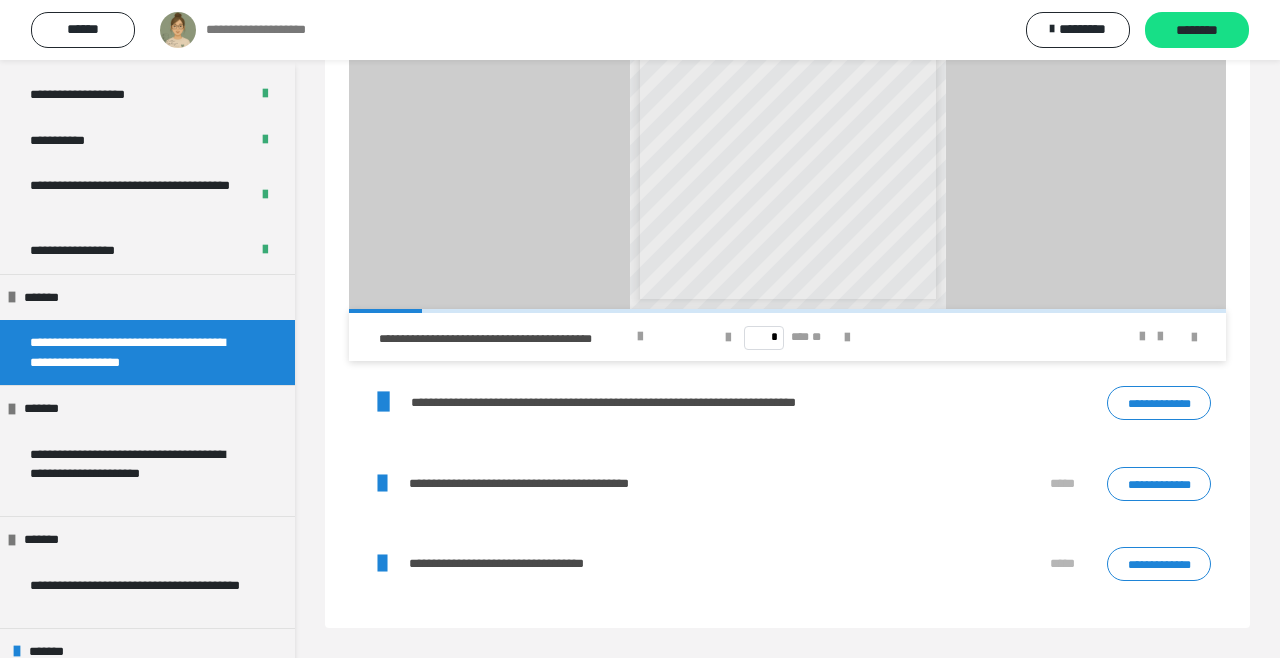 click at bounding box center (381, 484) 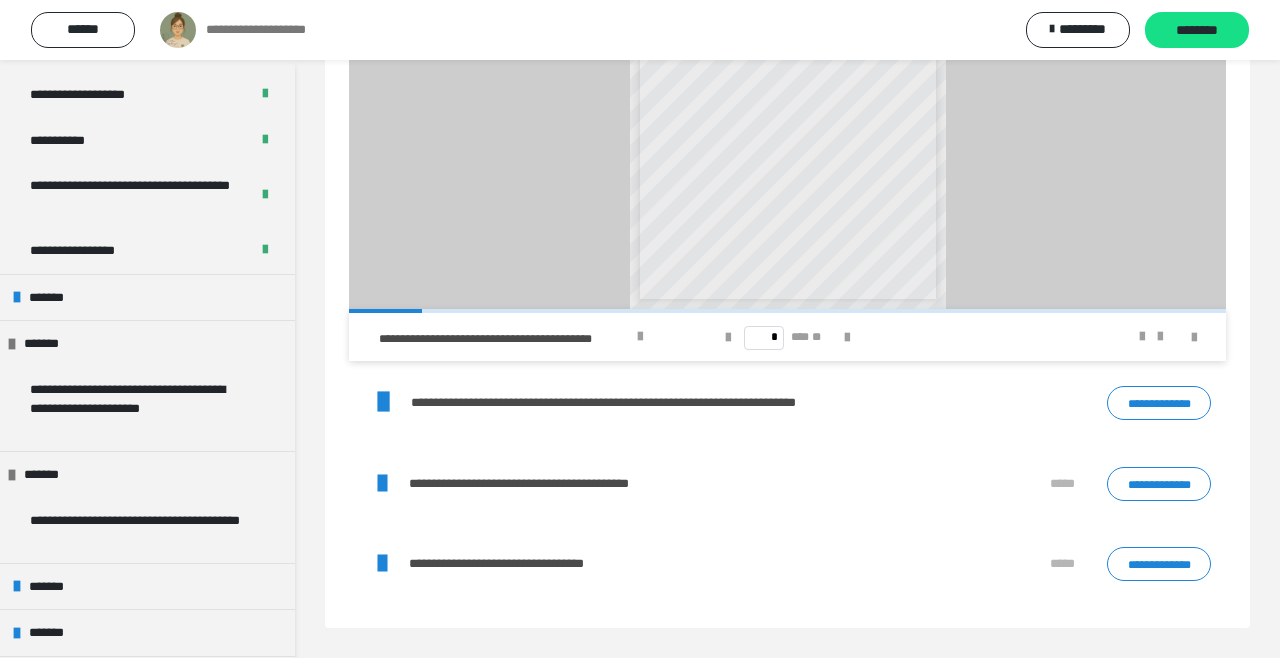 click on "*******" at bounding box center [147, 297] 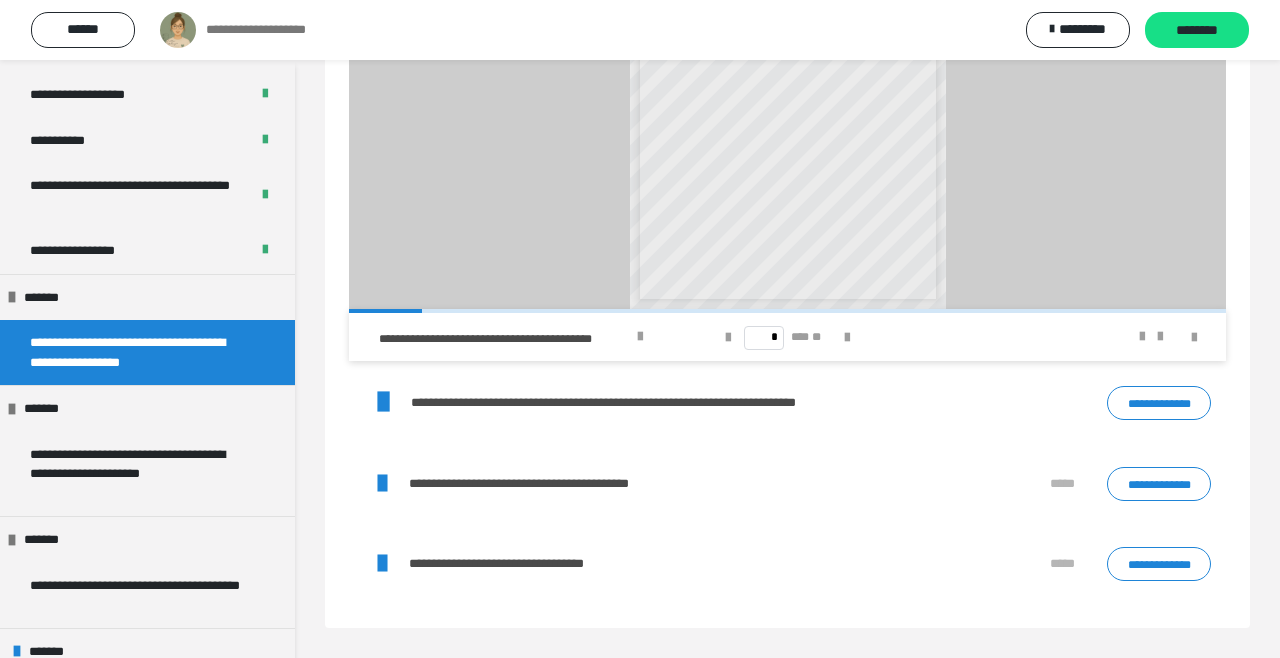 click on "********" at bounding box center (1197, 31) 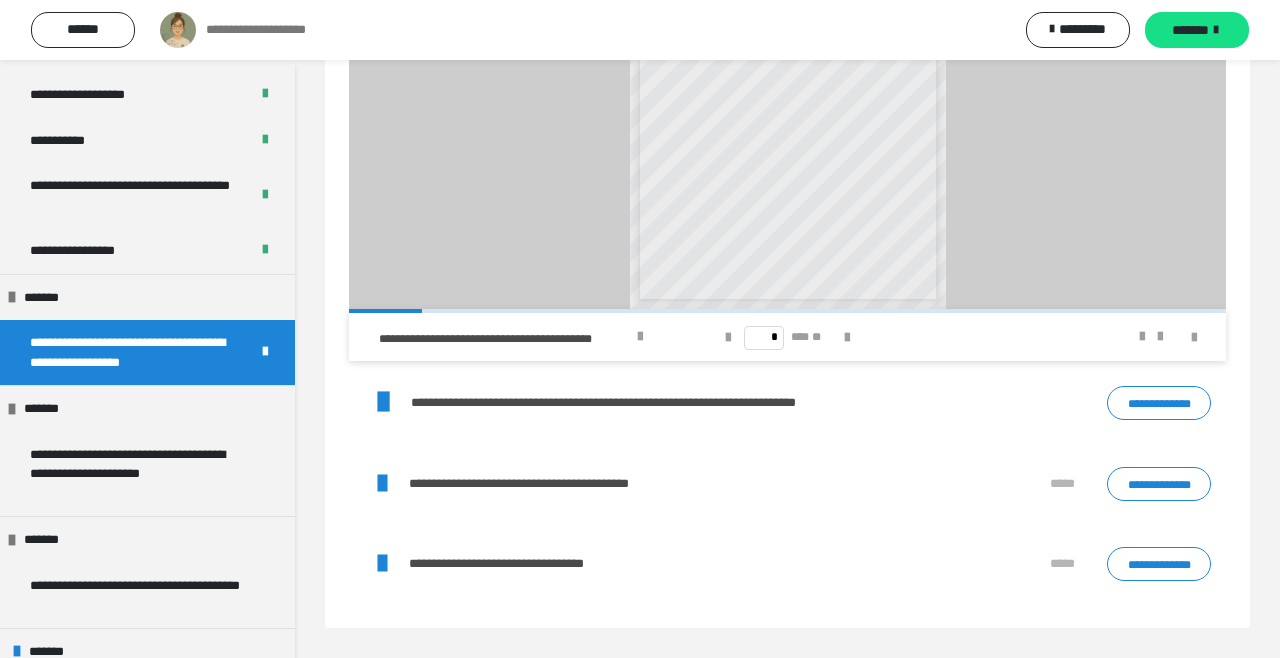 click on "*******" at bounding box center [1197, 30] 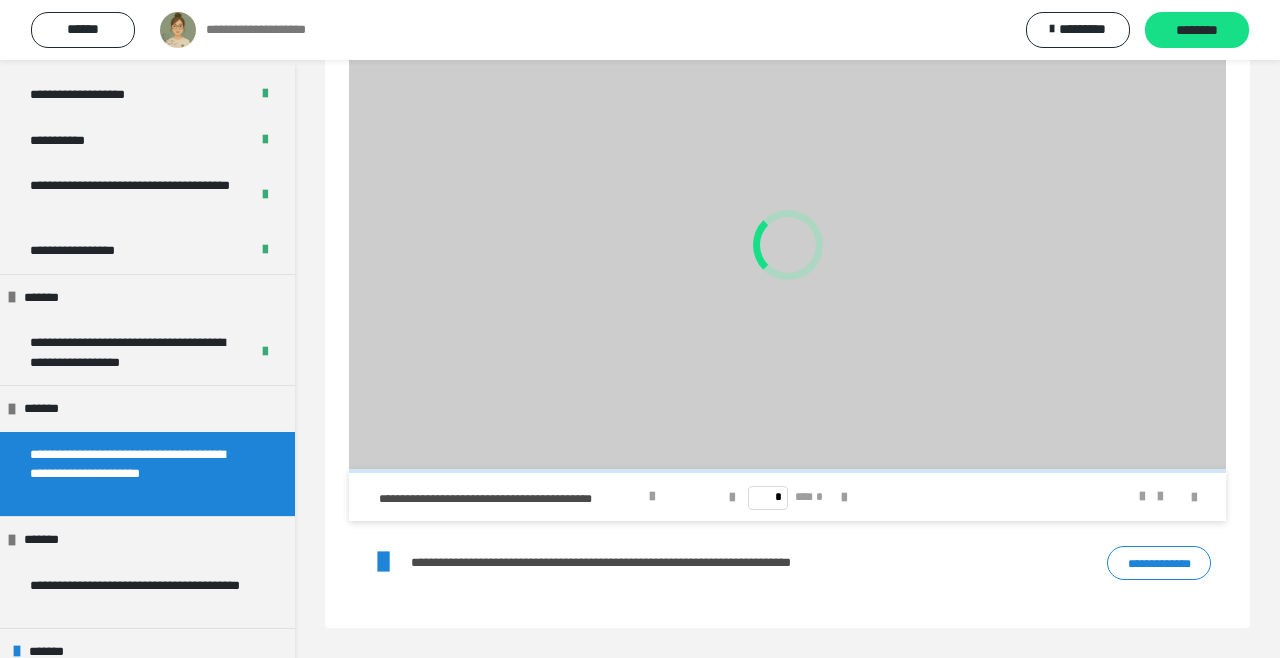 scroll, scrollTop: 1051, scrollLeft: 0, axis: vertical 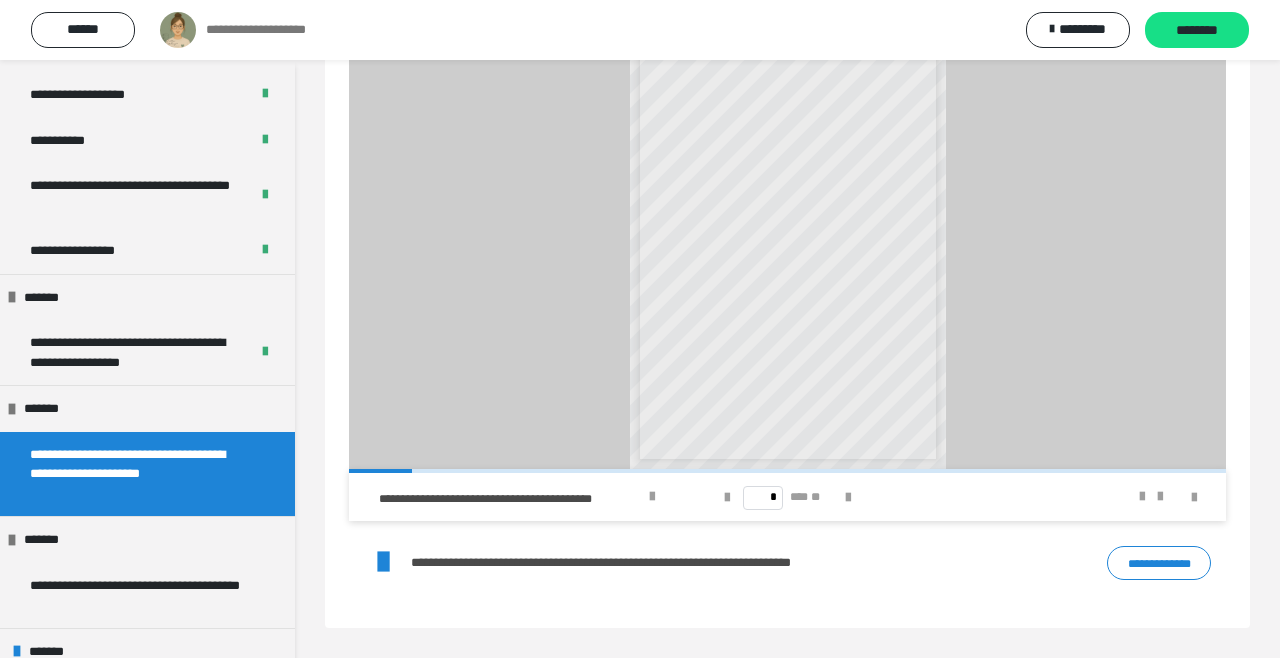 click on "********" at bounding box center [1197, 30] 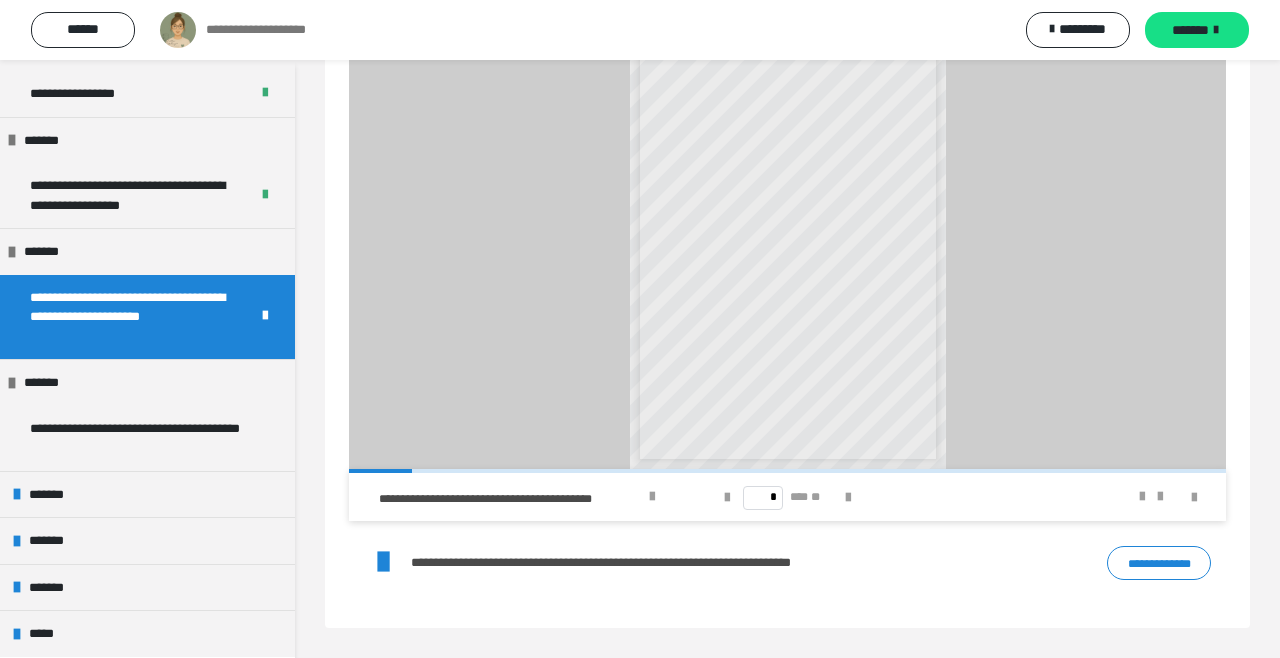 scroll, scrollTop: 371, scrollLeft: 0, axis: vertical 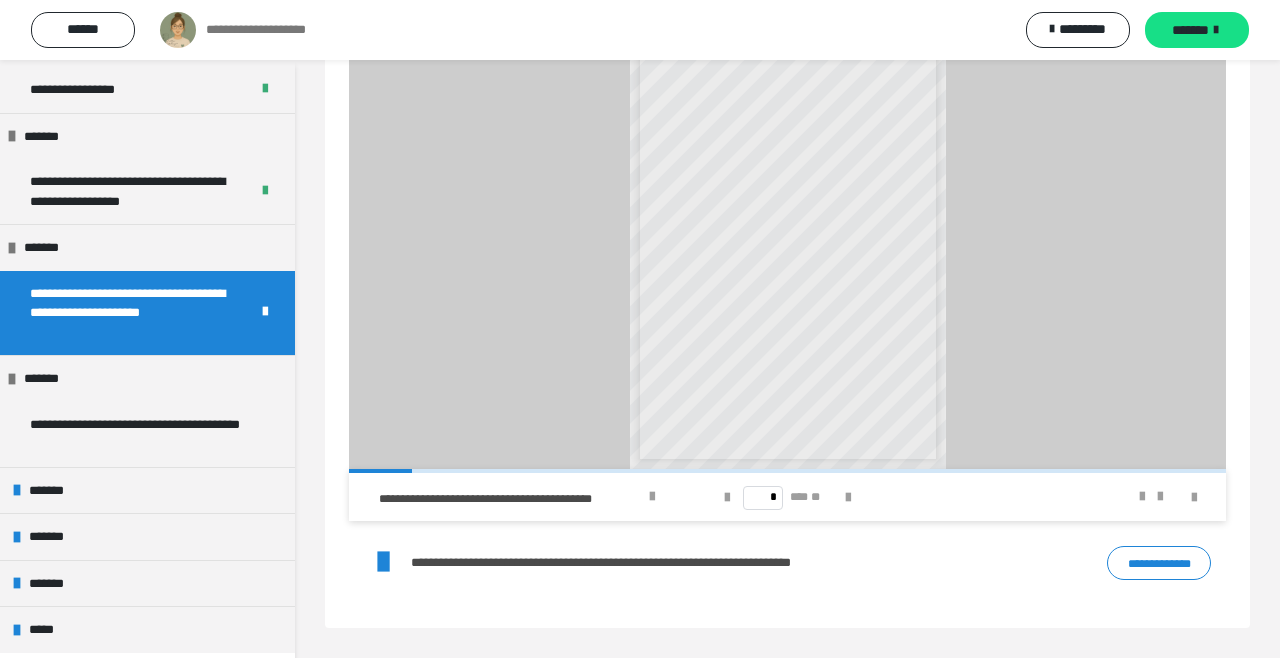click on "**********" at bounding box center (139, 434) 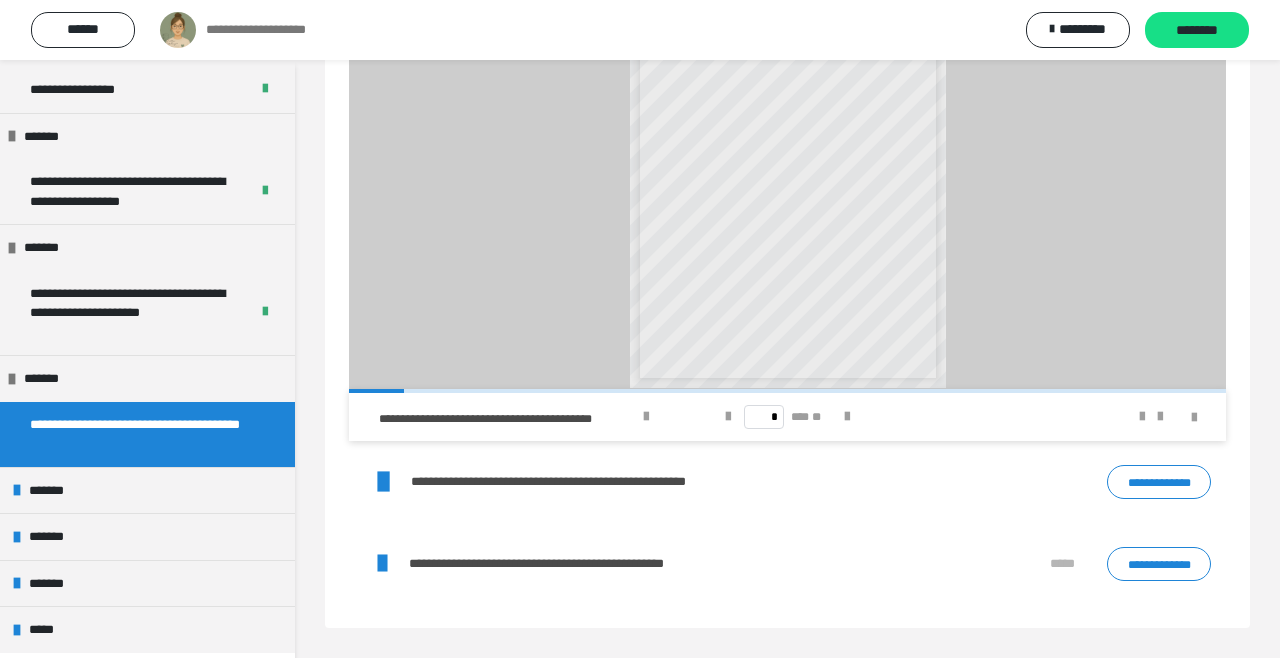 click on "********" at bounding box center (1197, 31) 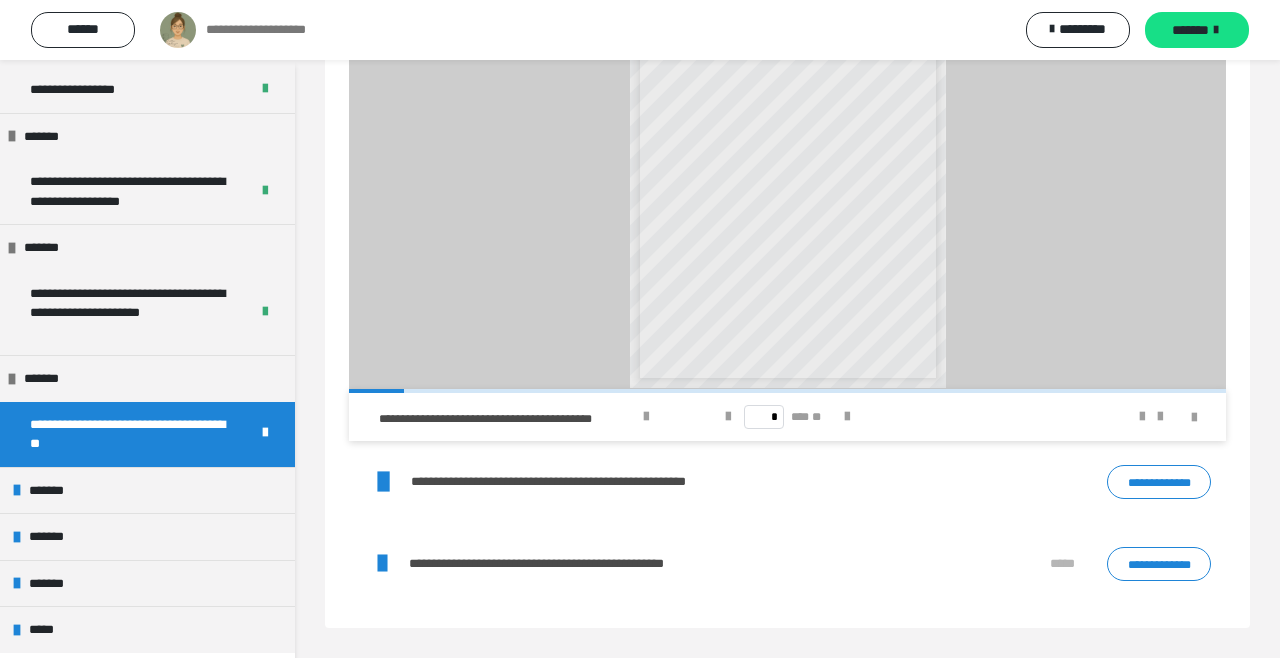 click at bounding box center (847, 417) 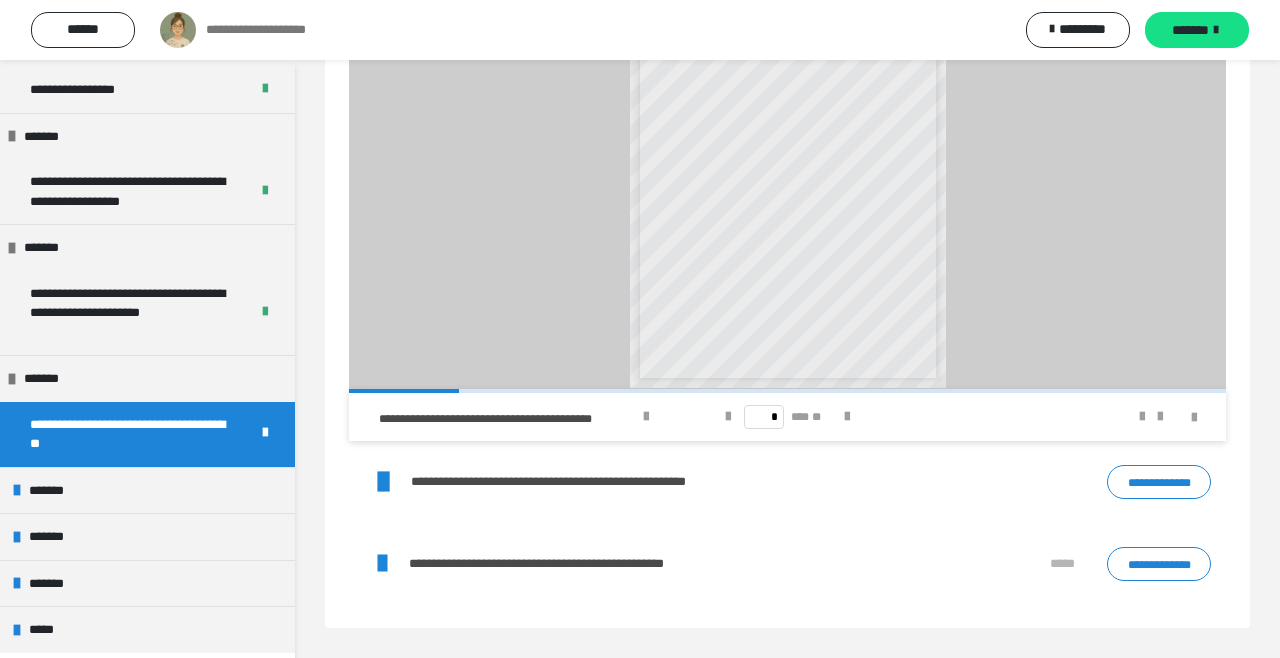 click at bounding box center (847, 417) 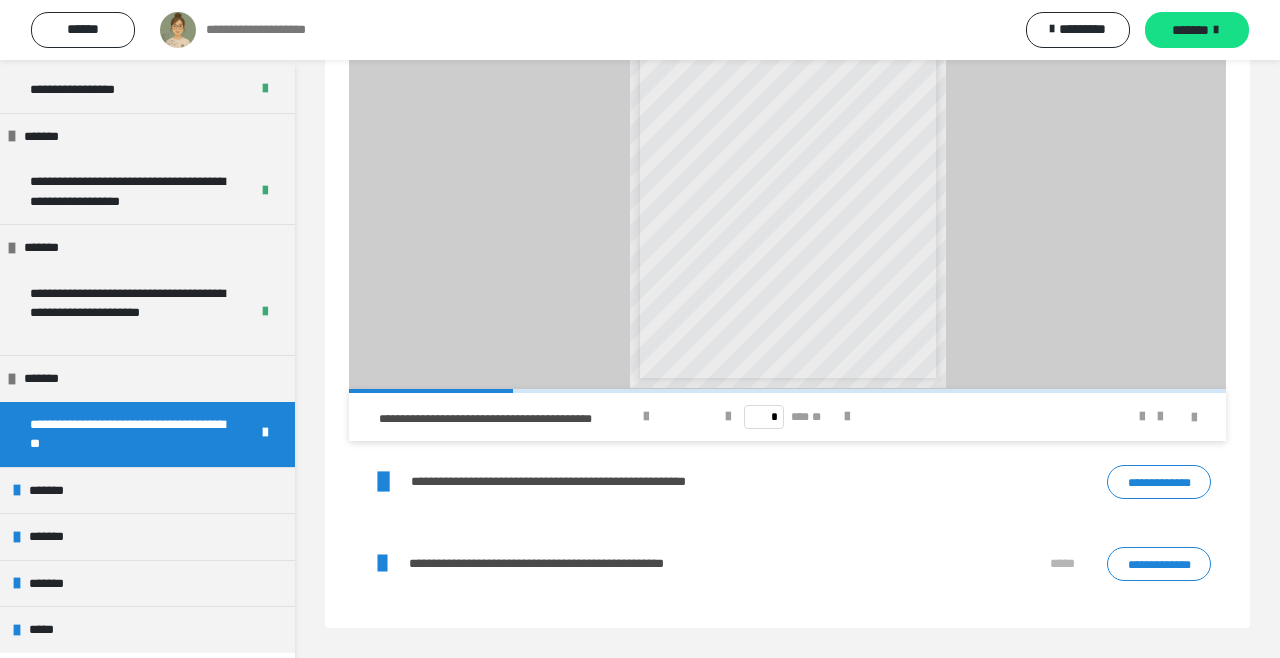 click at bounding box center [847, 417] 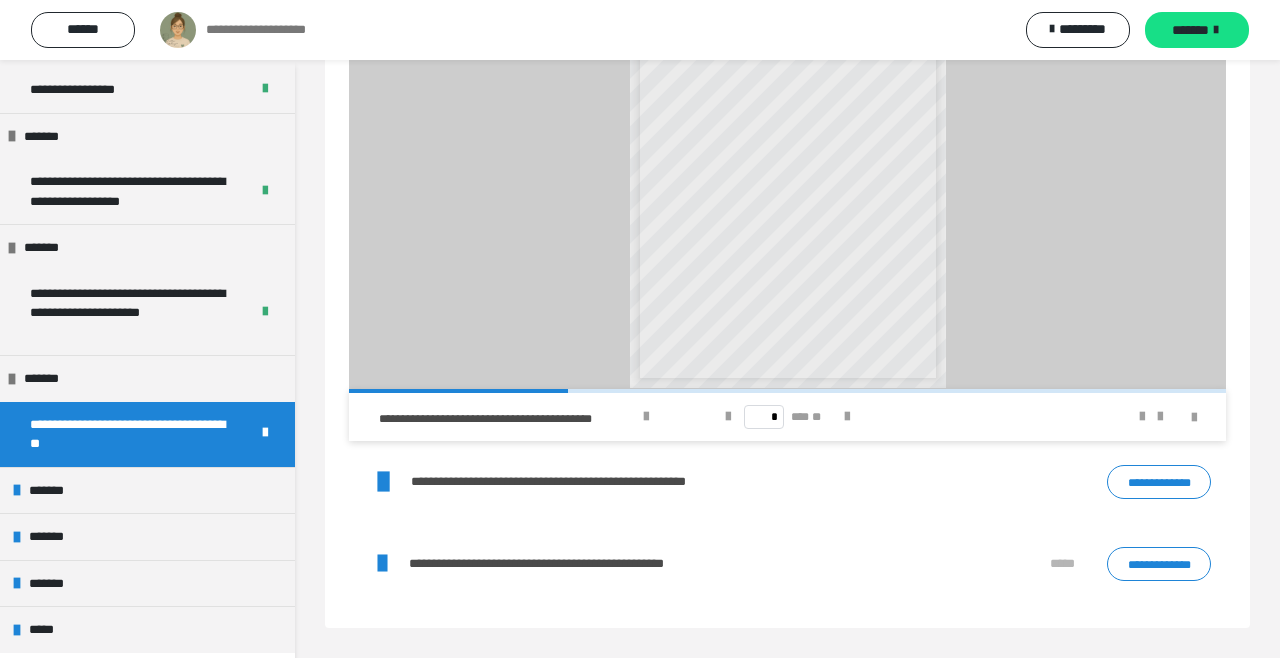 click on "*******" at bounding box center (147, 490) 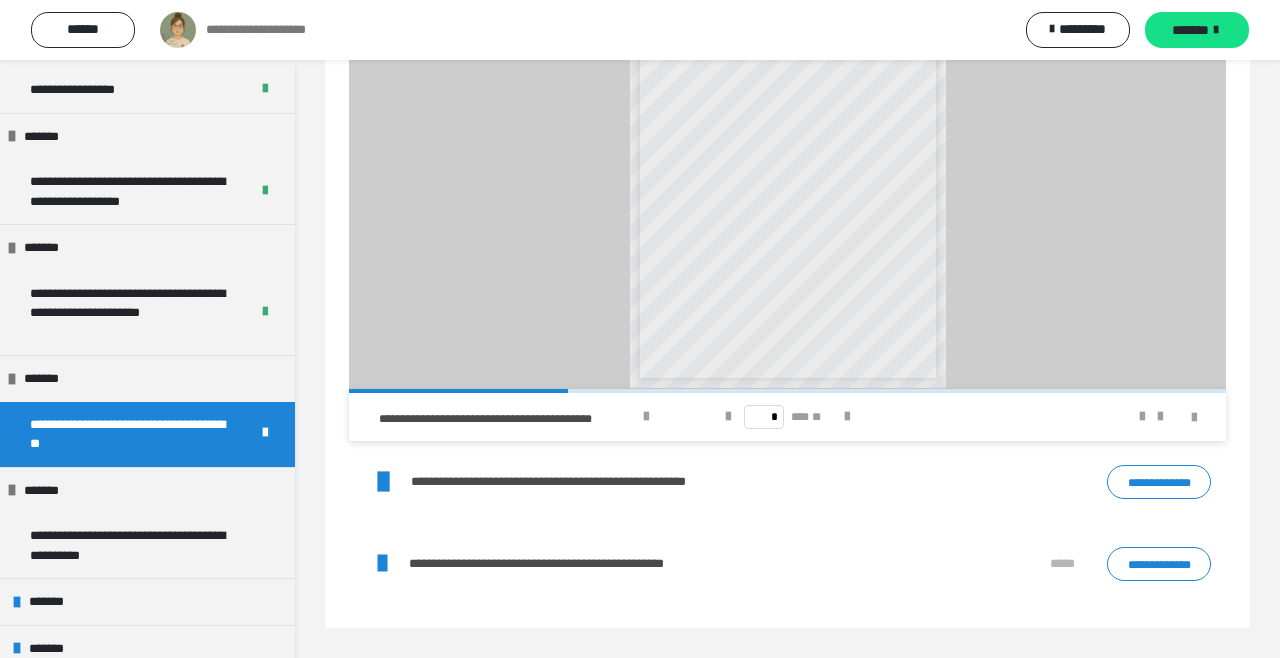 click on "**********" at bounding box center [139, 545] 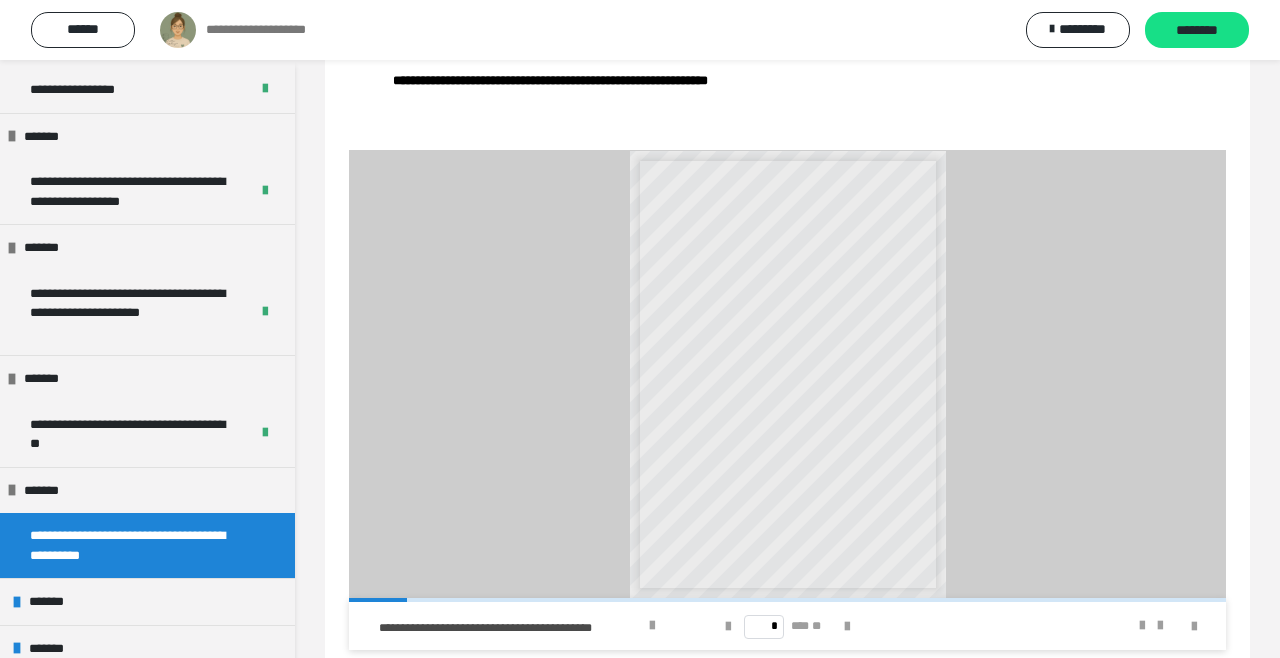 scroll, scrollTop: 1277, scrollLeft: 0, axis: vertical 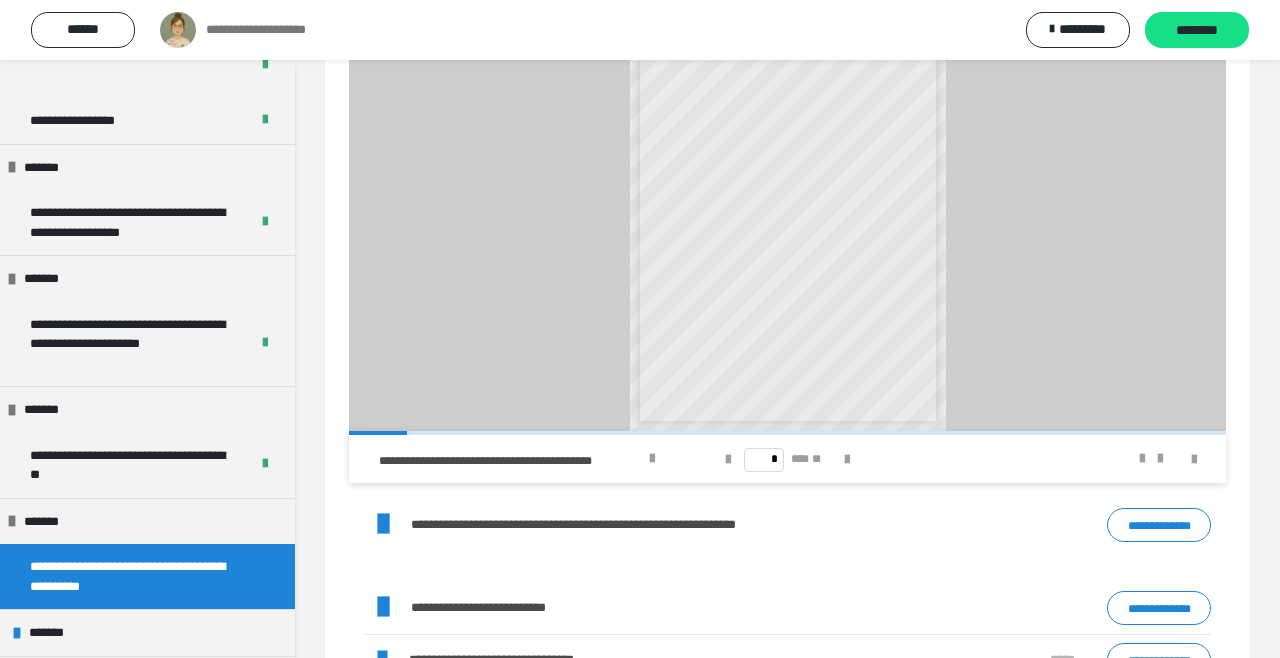 click on "**********" at bounding box center [1159, 660] 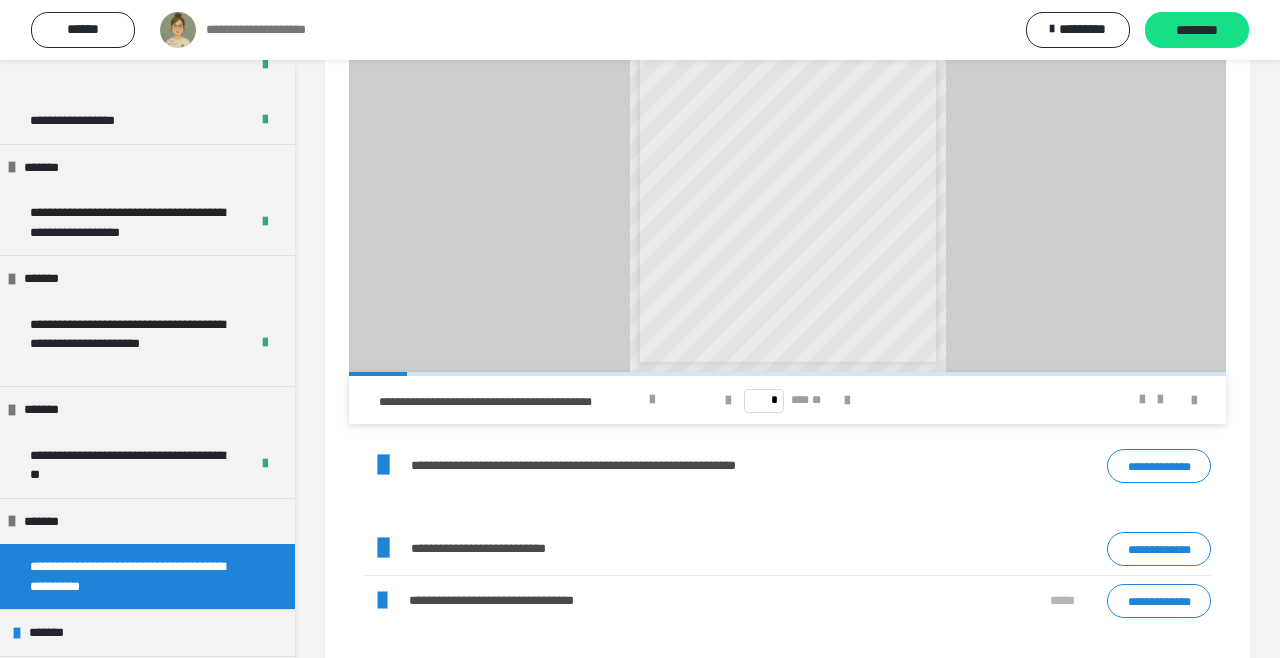 scroll, scrollTop: 1360, scrollLeft: 0, axis: vertical 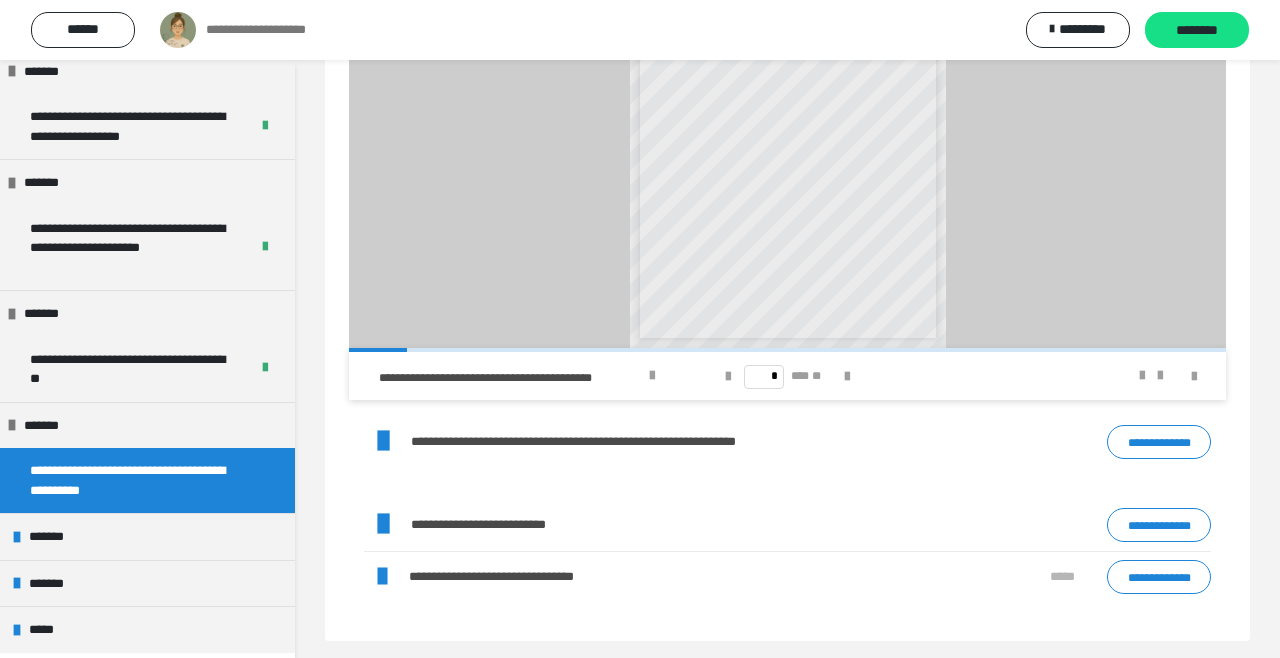click on "*******" at bounding box center [147, 536] 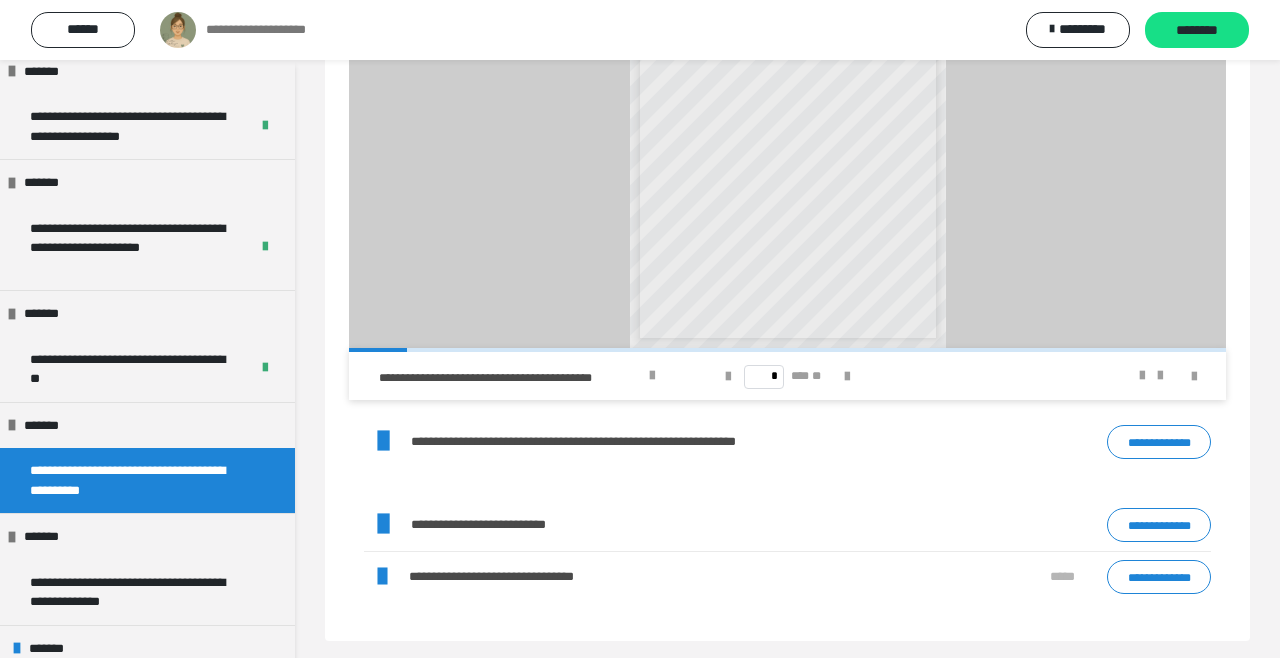 click on "**********" at bounding box center (634, 441) 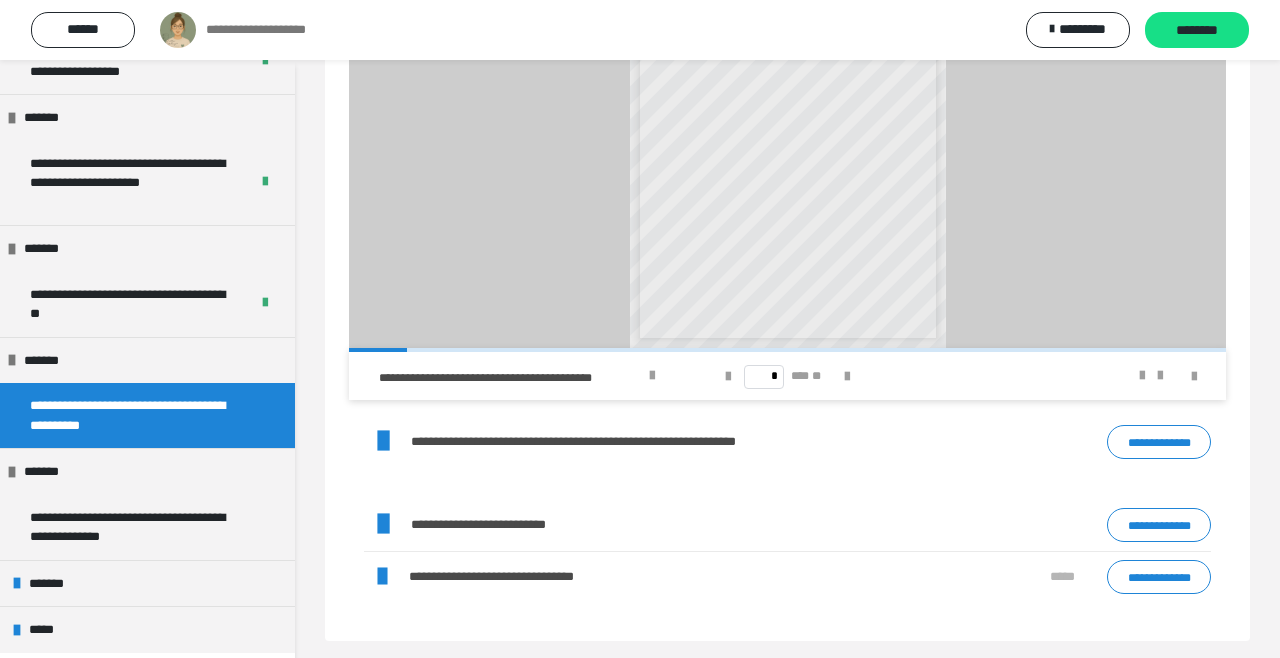 click on "*******" at bounding box center (147, 583) 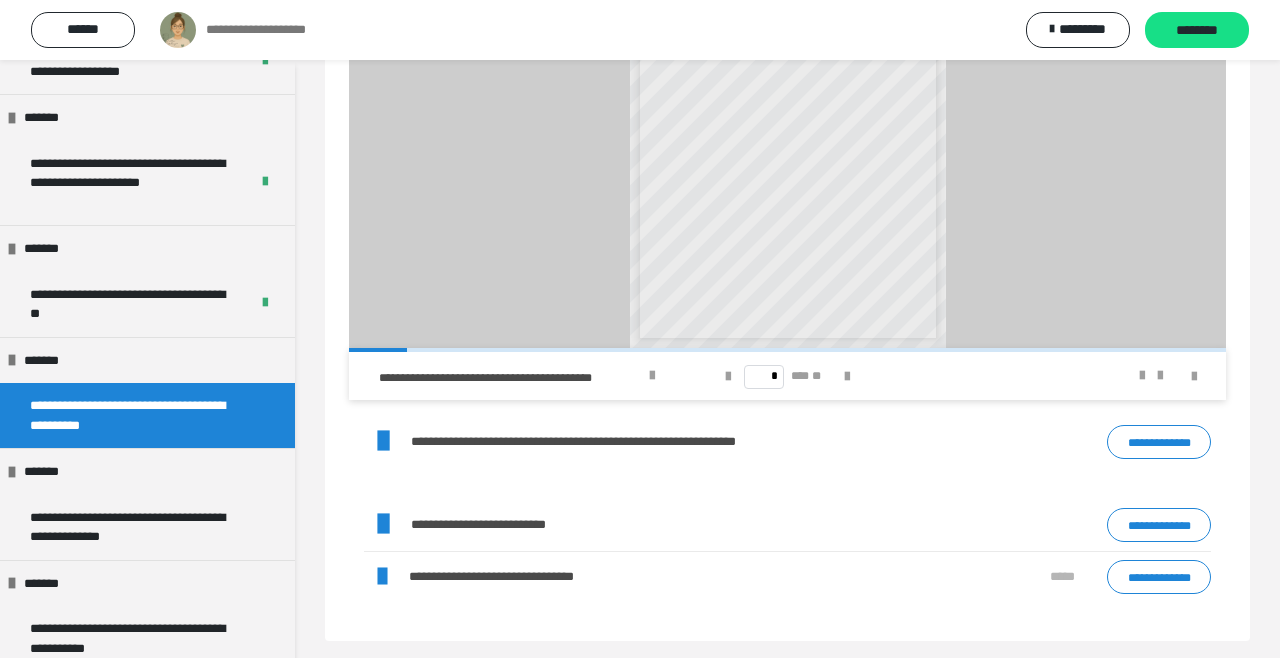 scroll, scrollTop: 585, scrollLeft: 0, axis: vertical 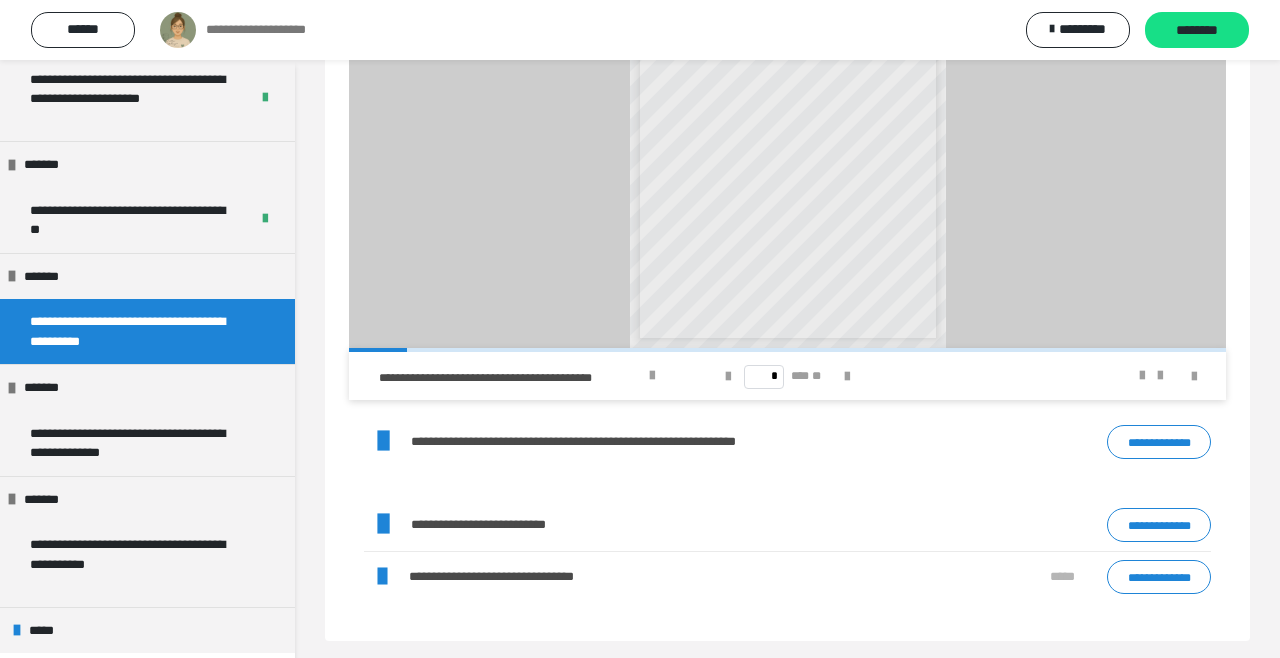 click on "*****" at bounding box center [147, 630] 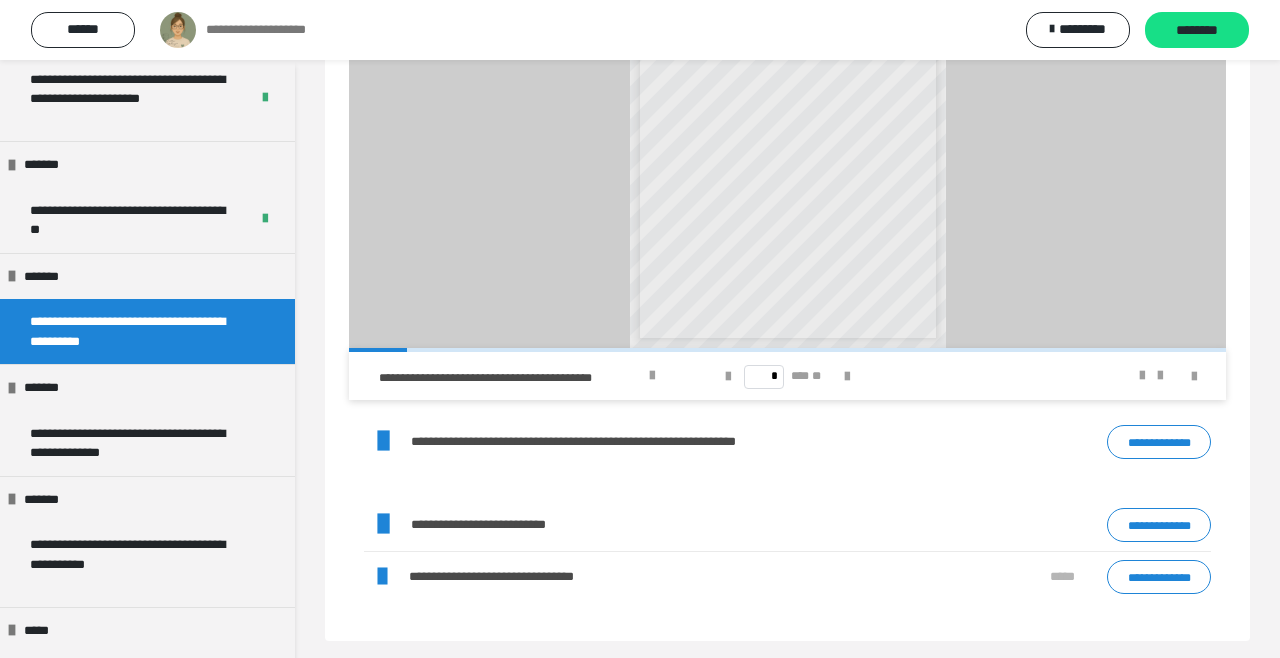 click on "*****" at bounding box center [43, 631] 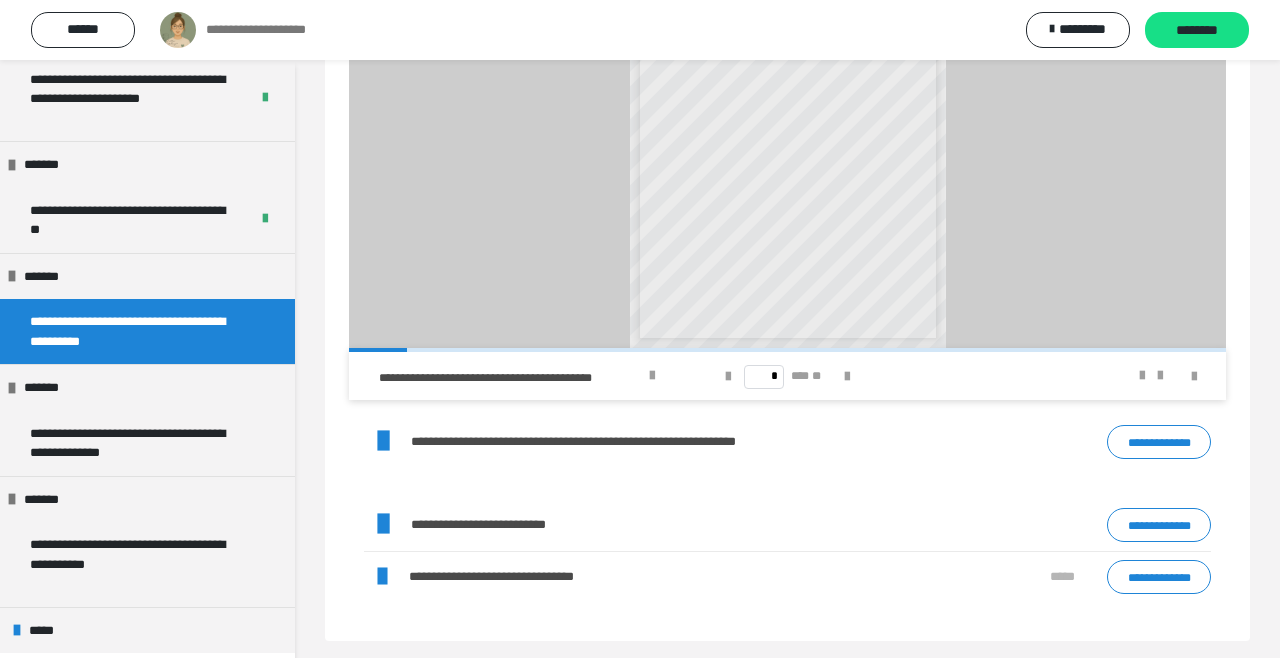 scroll, scrollTop: 1373, scrollLeft: 0, axis: vertical 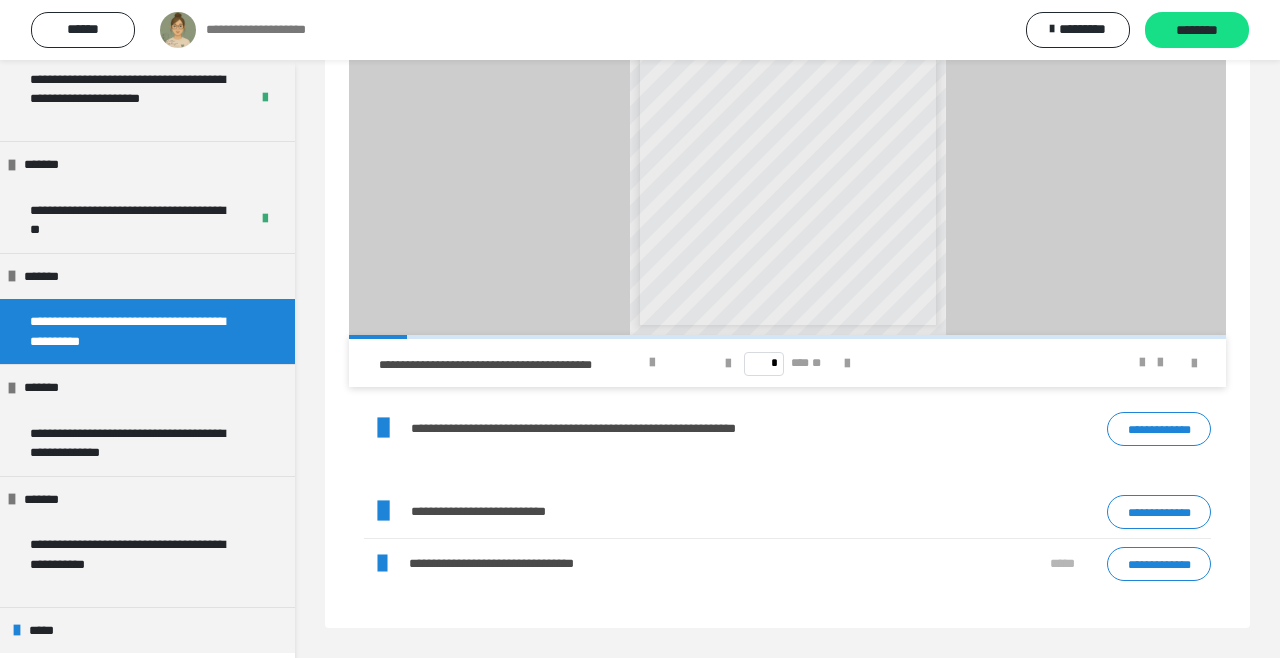 click on "*****" at bounding box center [48, 631] 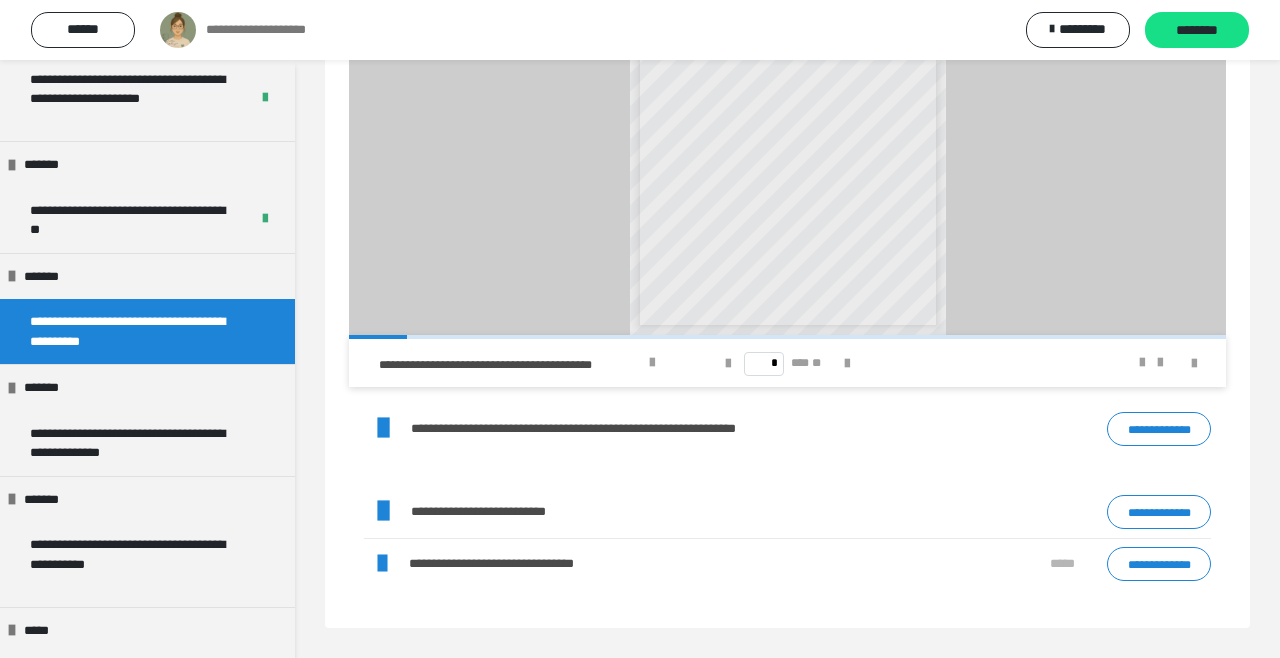 click on "*****" at bounding box center (43, 631) 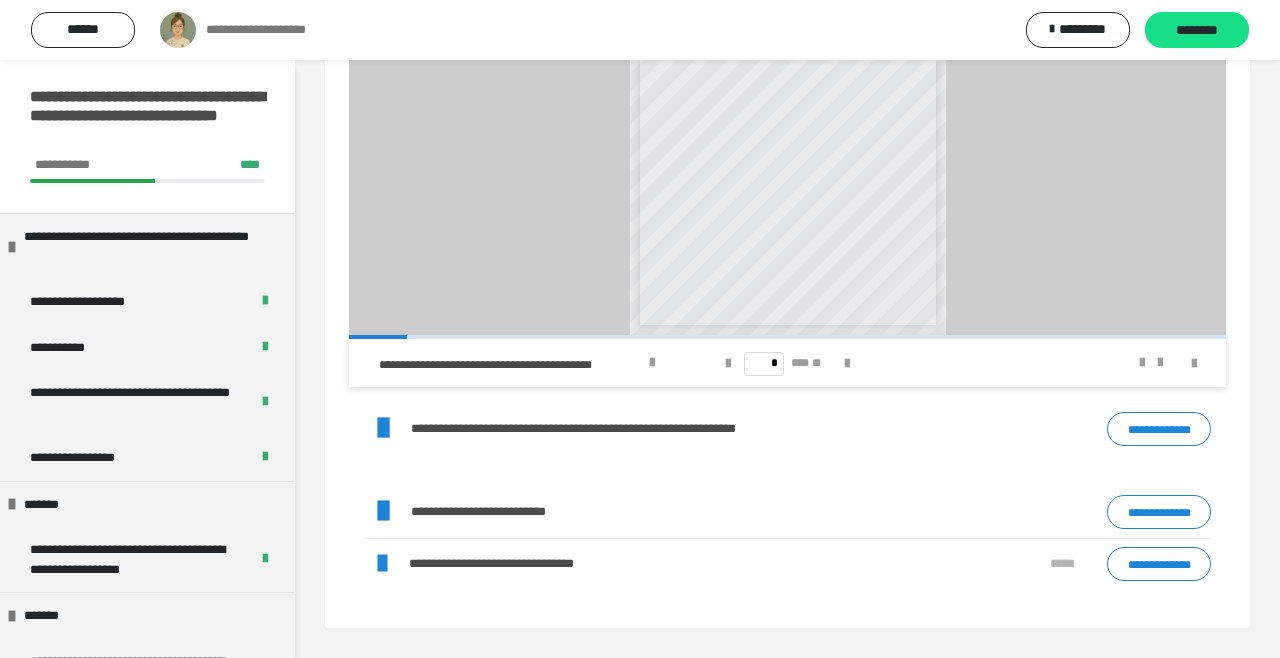 scroll, scrollTop: 1, scrollLeft: 0, axis: vertical 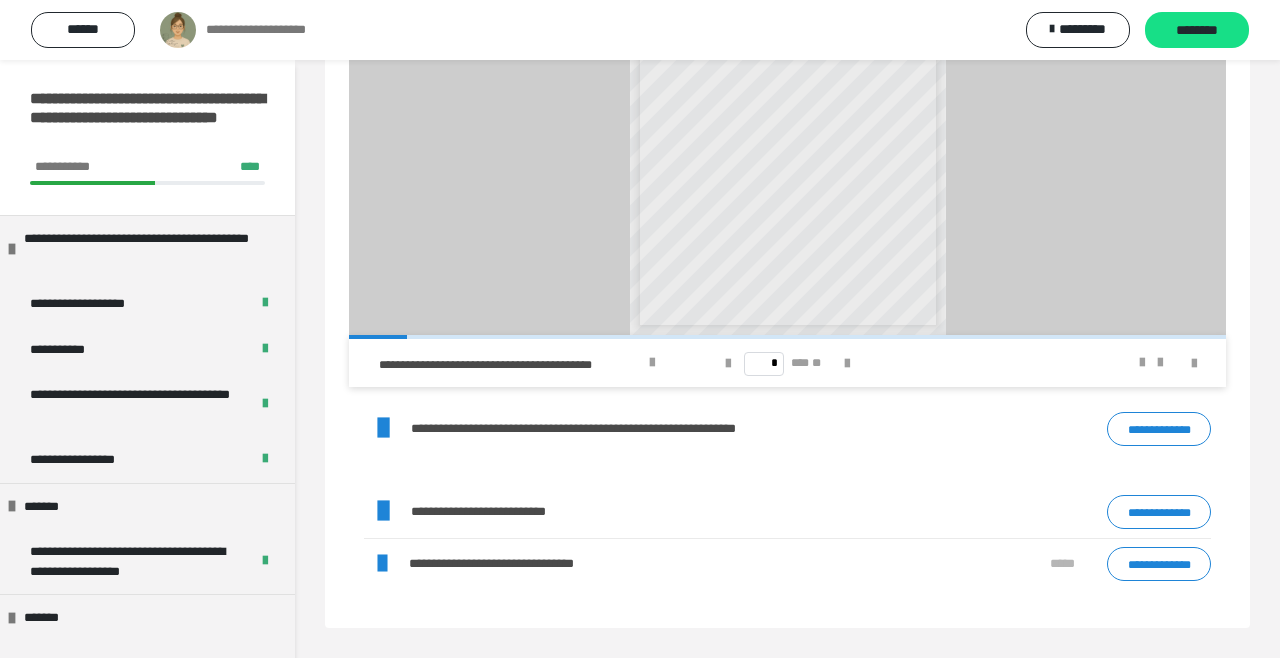 click at bounding box center [178, 30] 